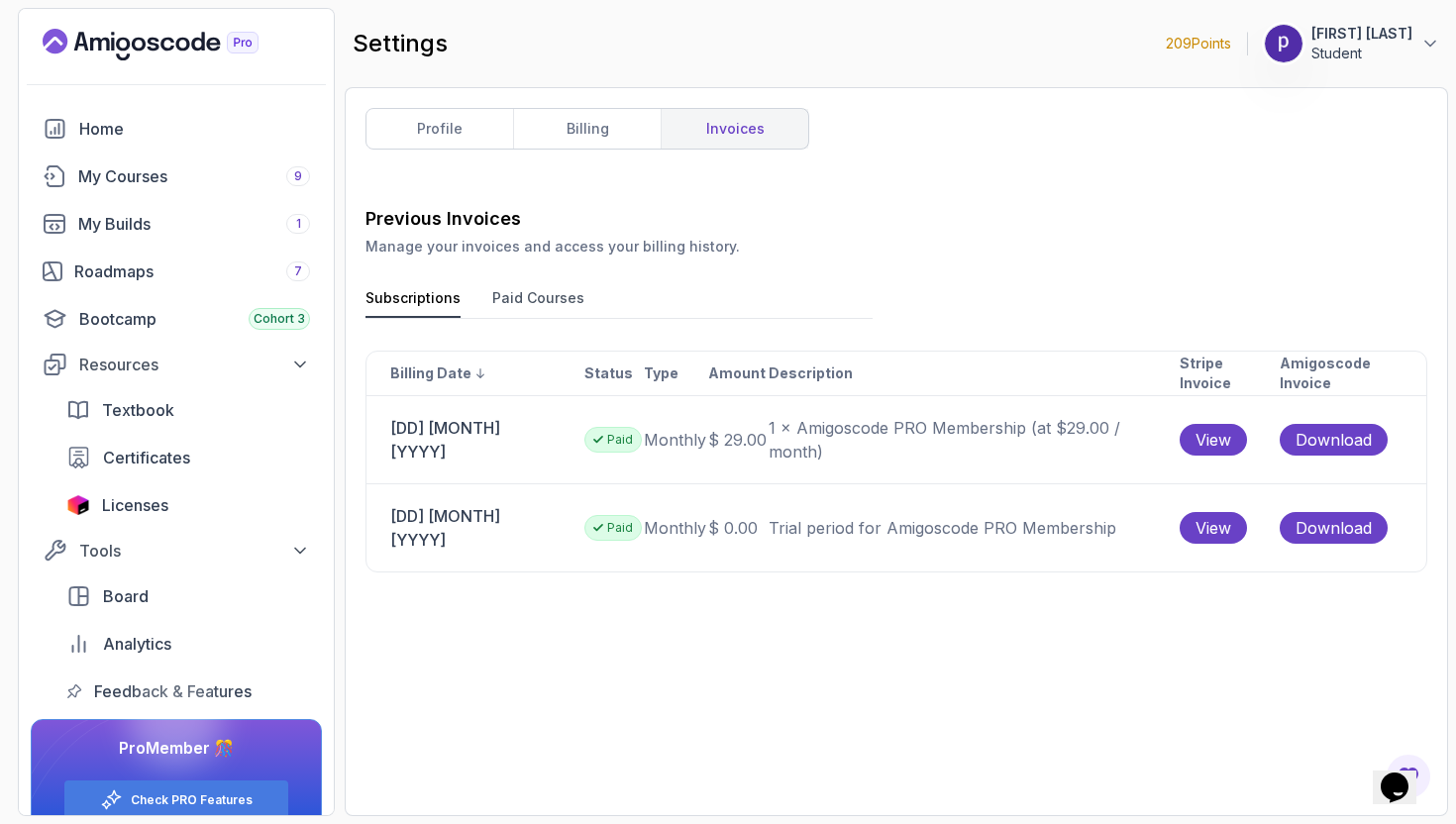 scroll, scrollTop: 0, scrollLeft: 0, axis: both 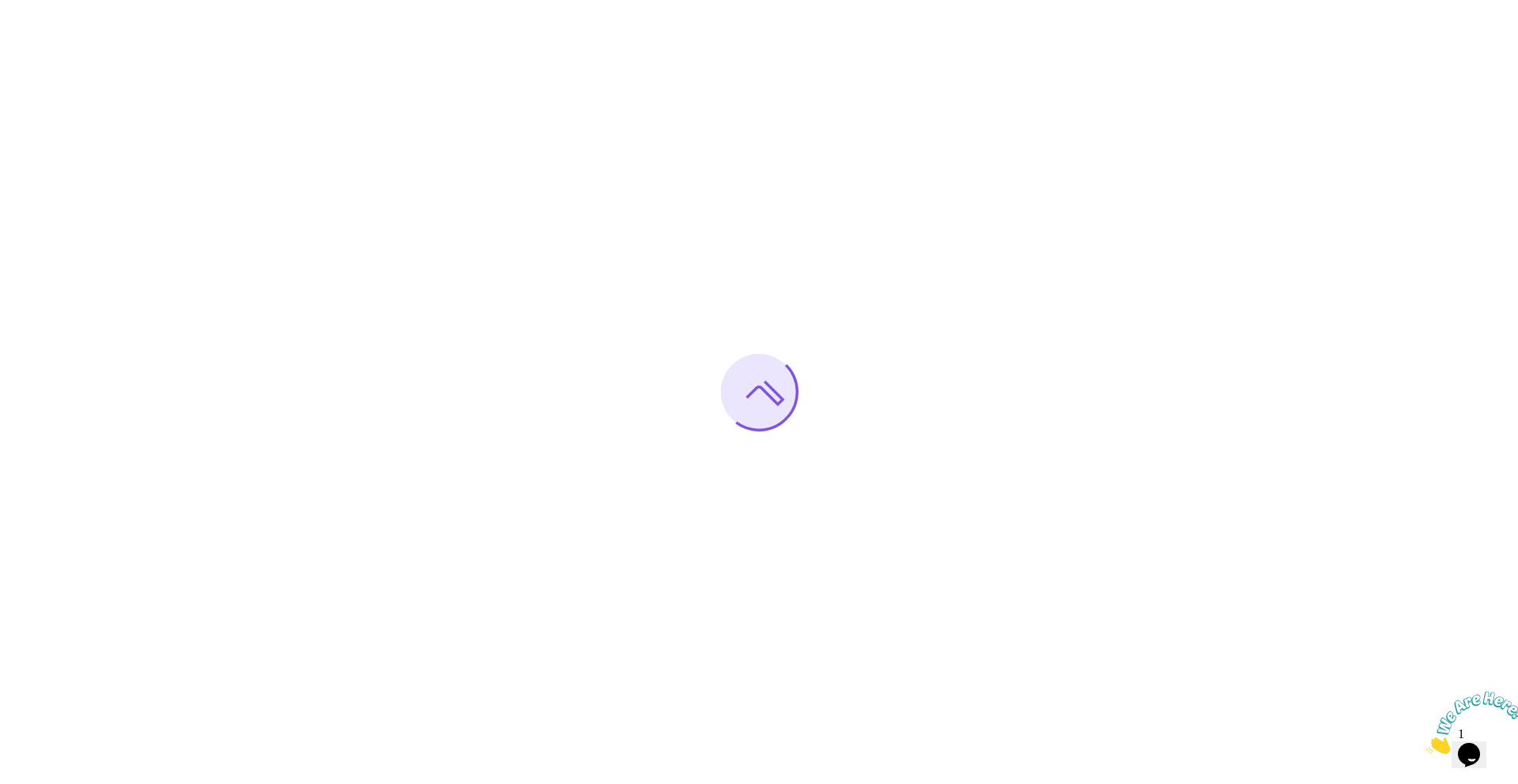 click at bounding box center (1426, 749) 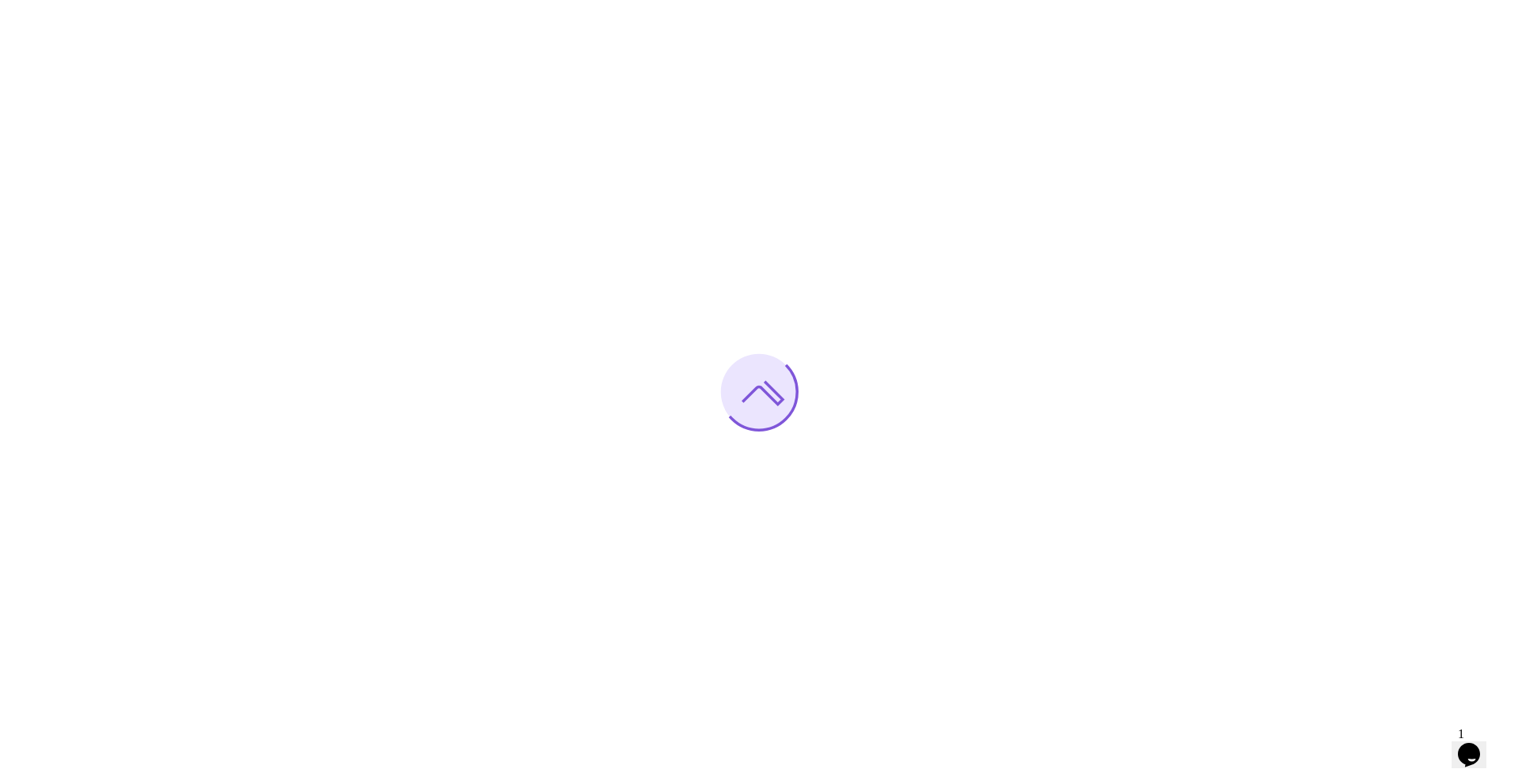 click on "Opens Chat This icon Opens the chat window." at bounding box center (1469, 755) 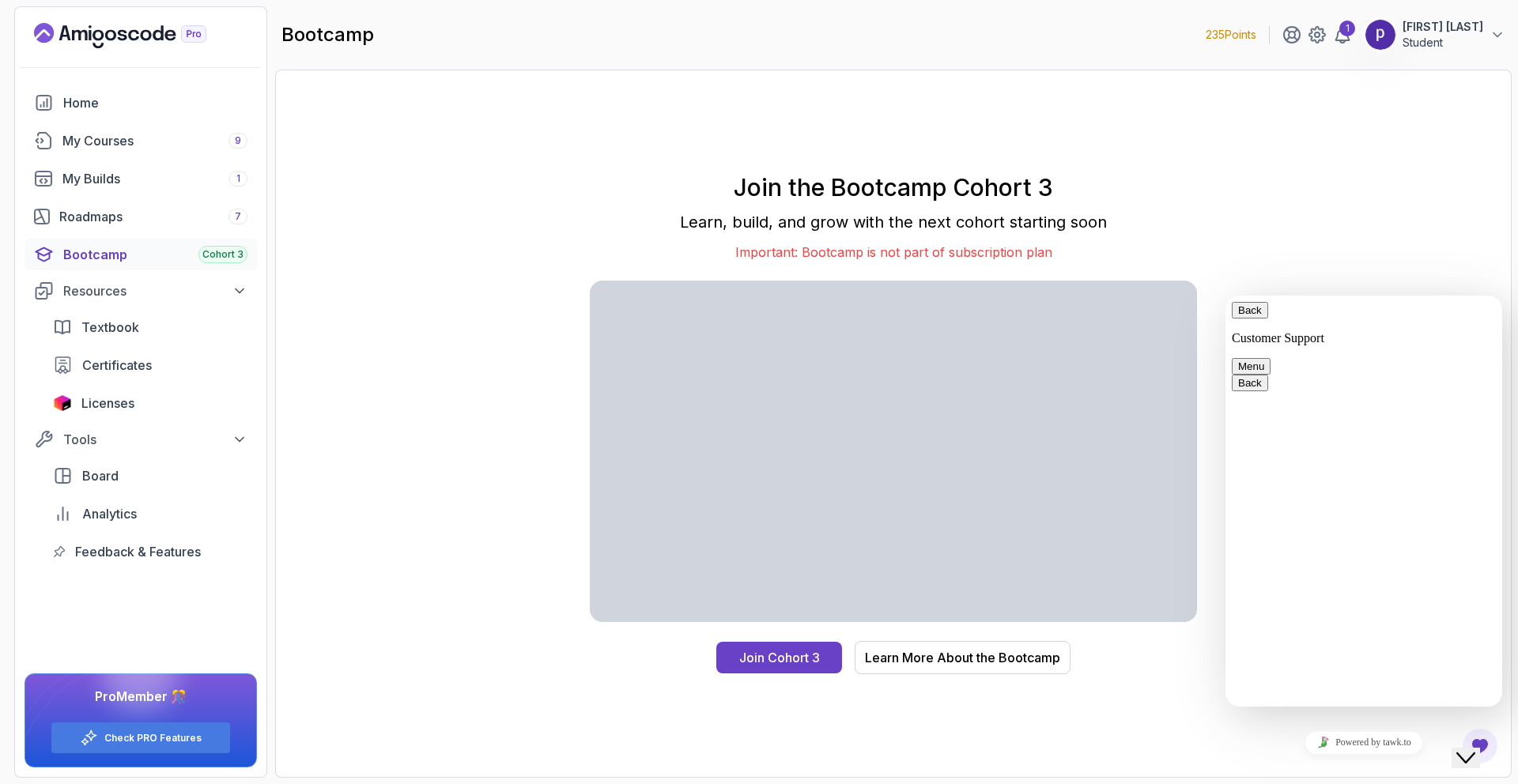 click on "Join the Bootcamp Cohort 3 Learn, build, and grow with the next cohort starting soon Important: Bootcamp is not part of subscription plan Join Cohort 3 Learn More About the Bootcamp" at bounding box center [893, 424] 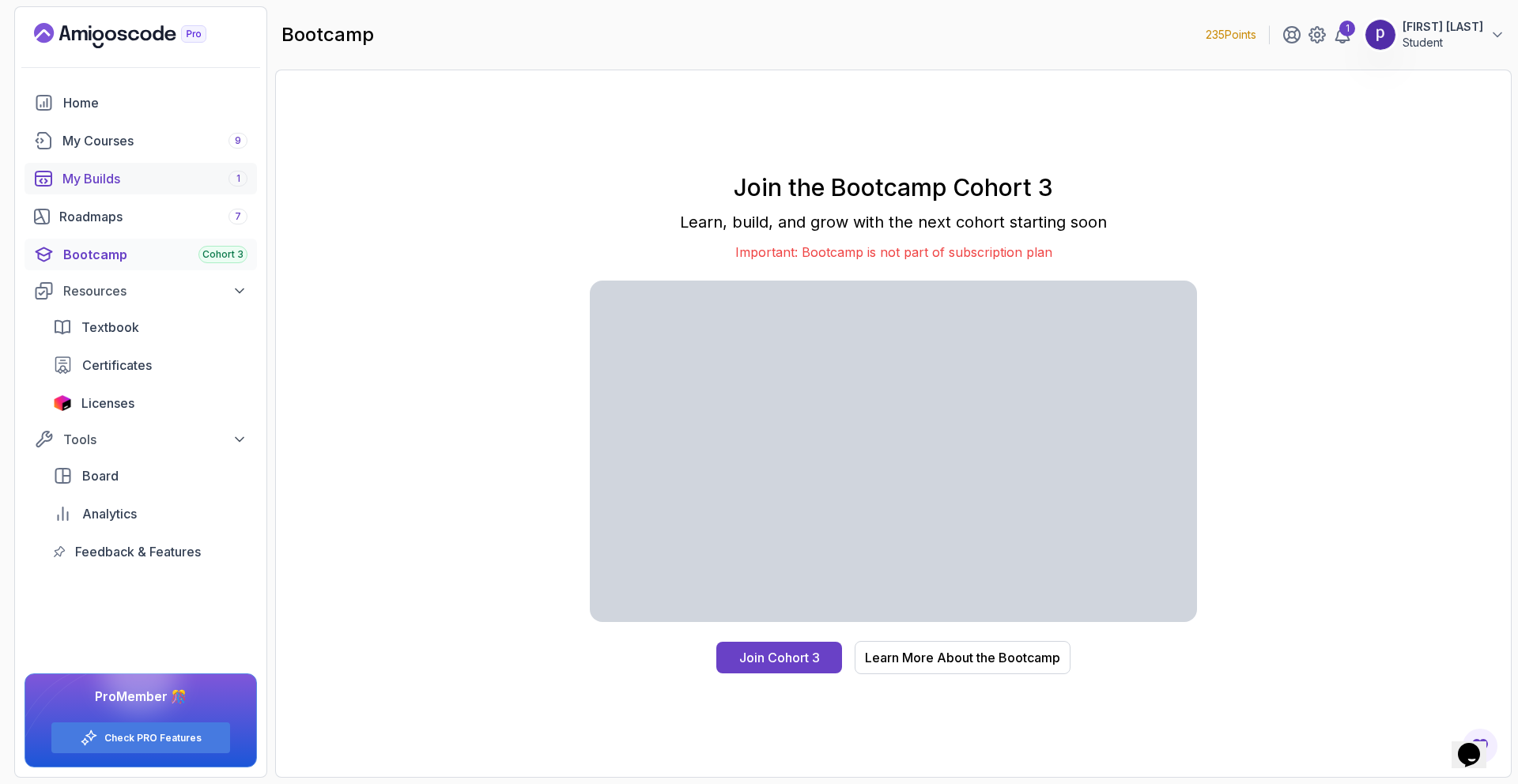 click on "My Builds 1" at bounding box center (141, 179) 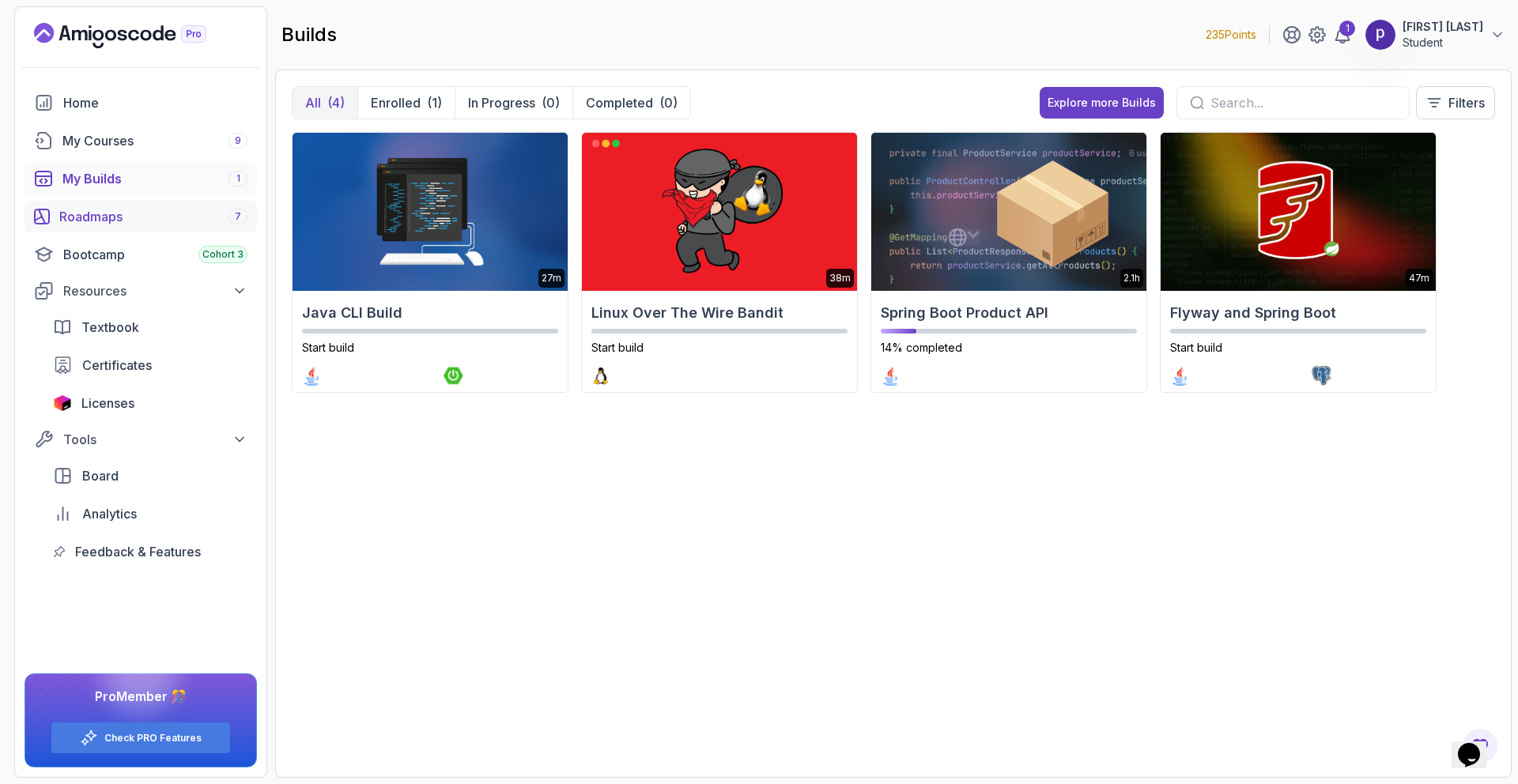 click on "Roadmaps 7" at bounding box center [153, 217] 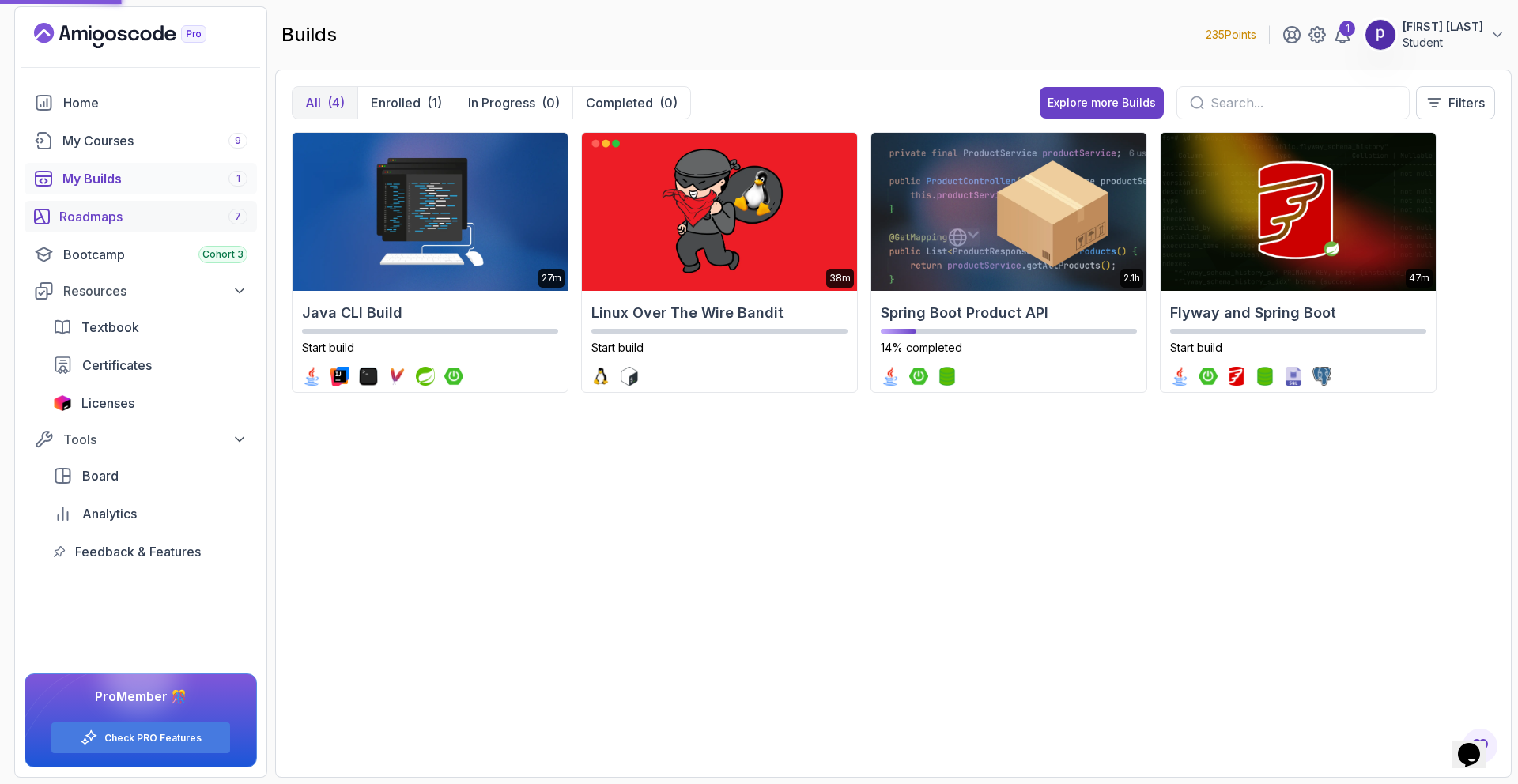 click on "Roadmaps 7" at bounding box center (153, 217) 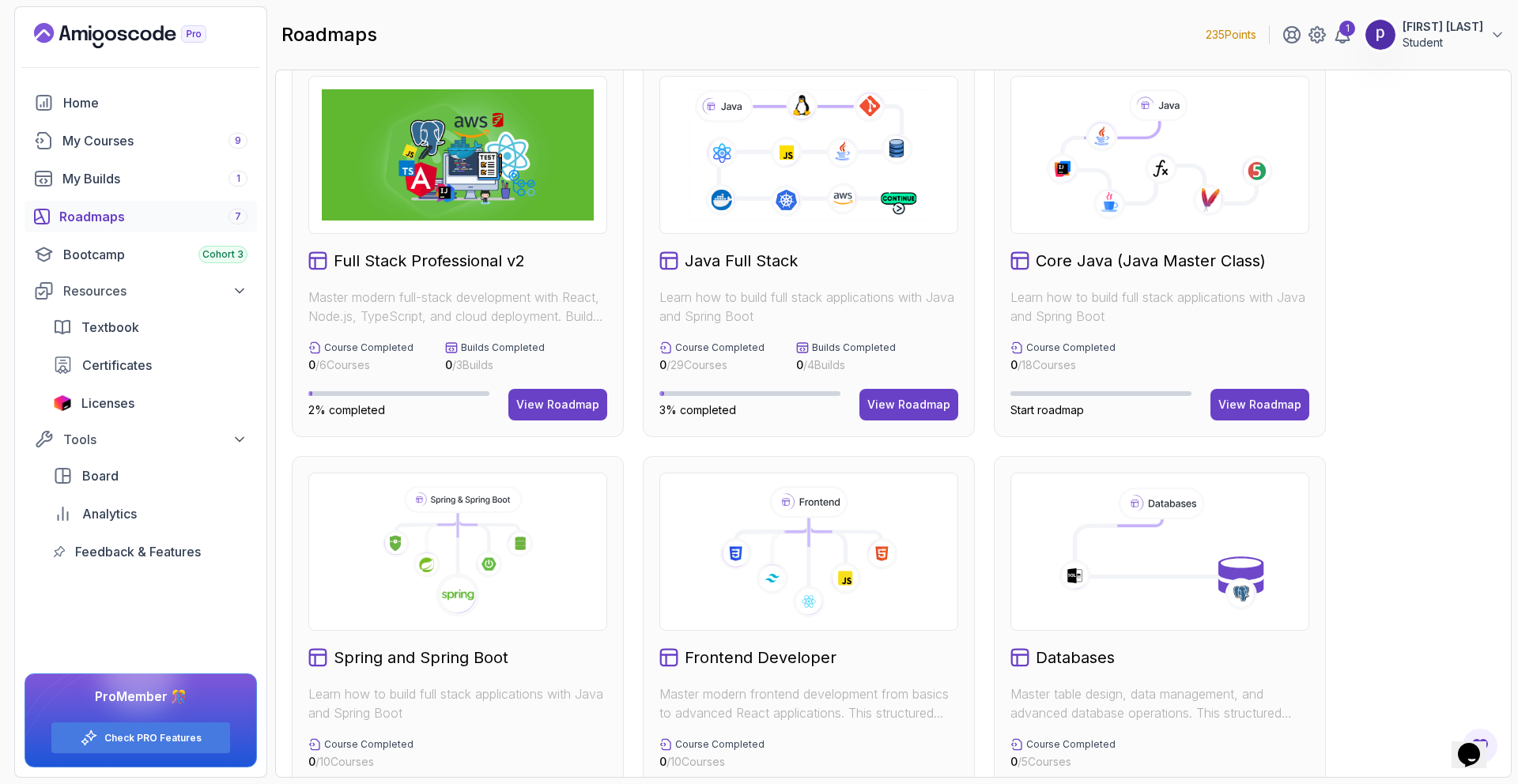 scroll, scrollTop: 0, scrollLeft: 0, axis: both 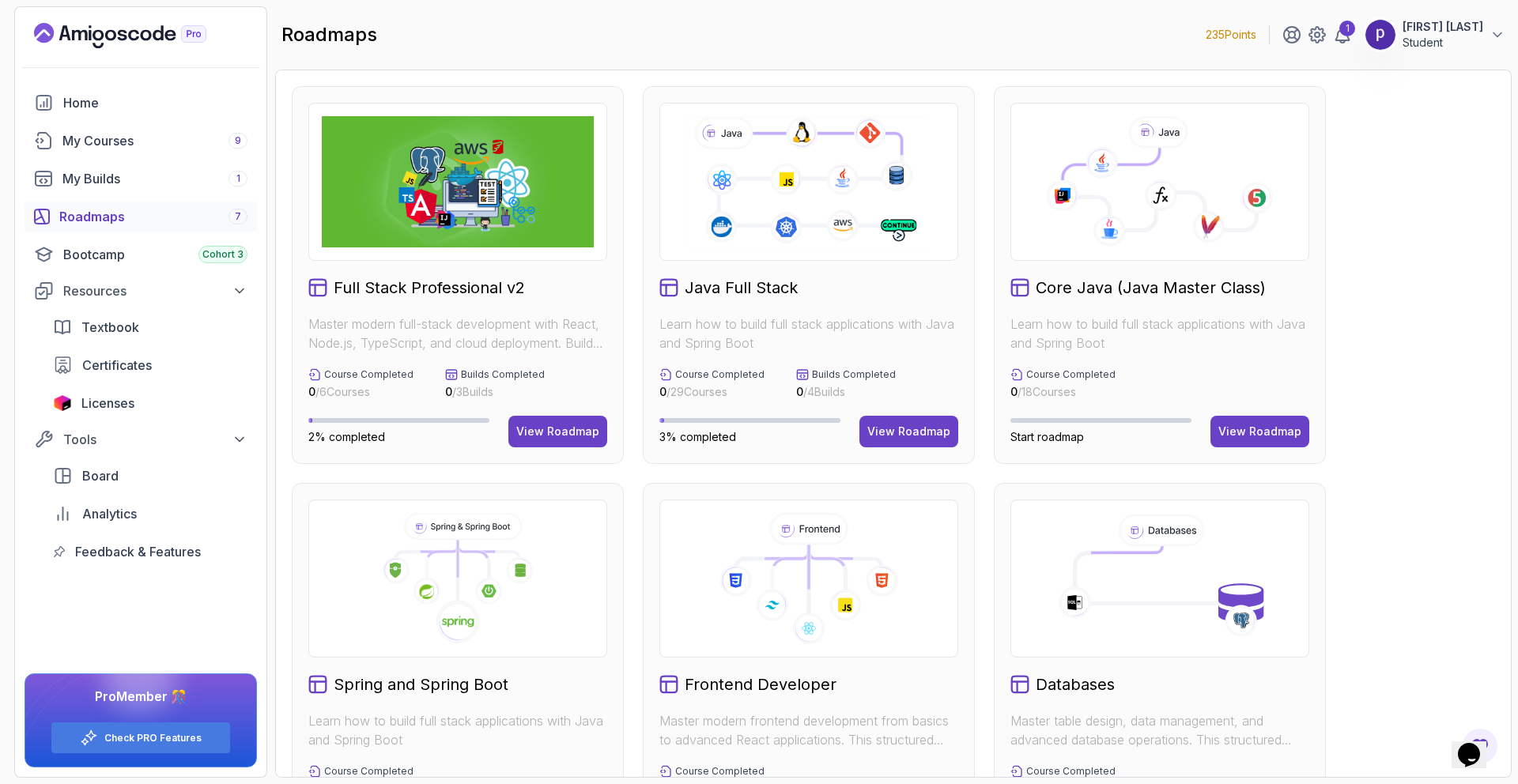click on "Full Stack Professional v2 Master modern full-stack development with React, Node.js, TypeScript, and cloud deployment. Build scalable applications from frontend to backend with industry best practices. Course Completed 0 / 6  Courses Builds Completed 0 / 3  Builds 2% completed View Roadmap" at bounding box center [458, 275] 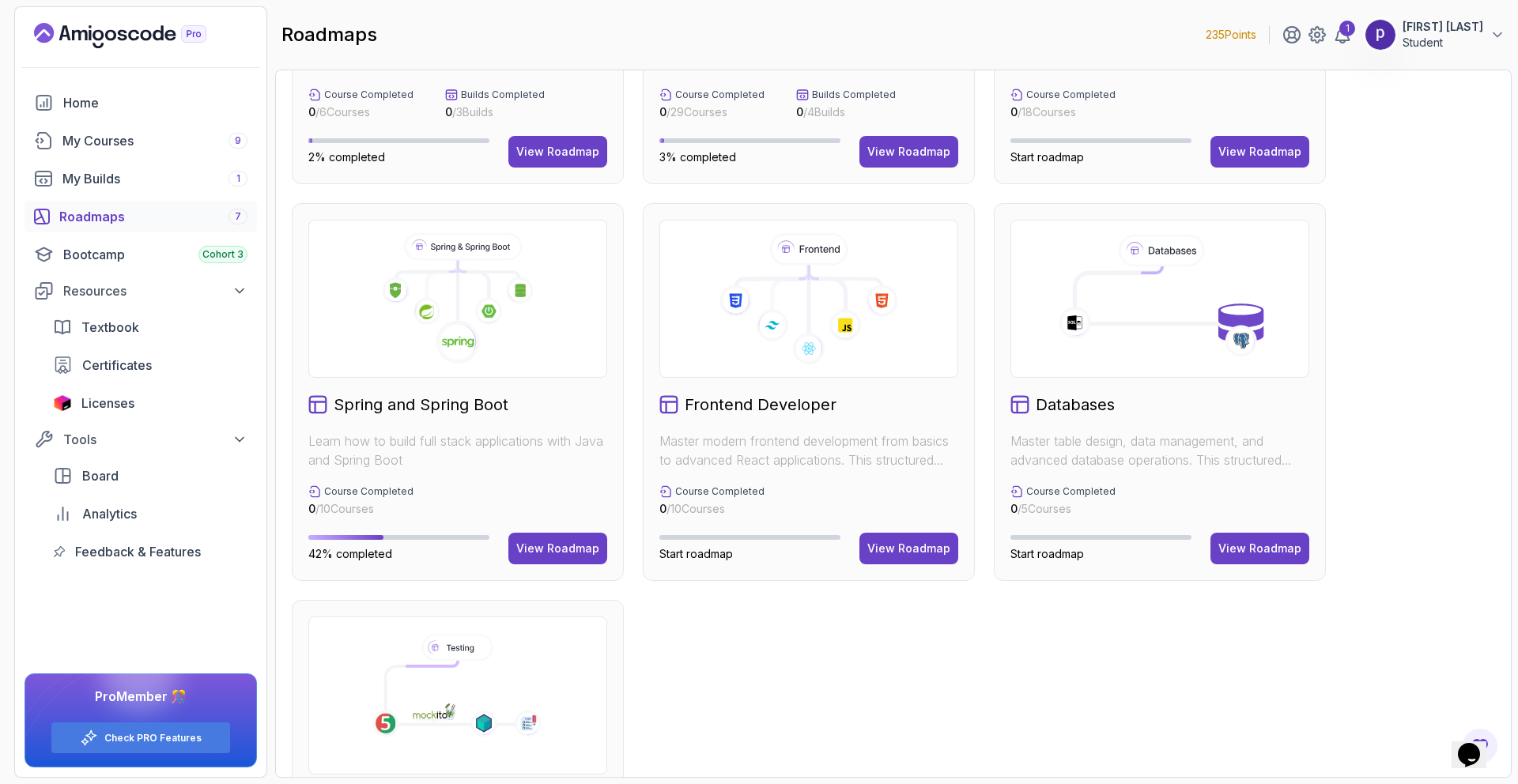 scroll, scrollTop: 277, scrollLeft: 0, axis: vertical 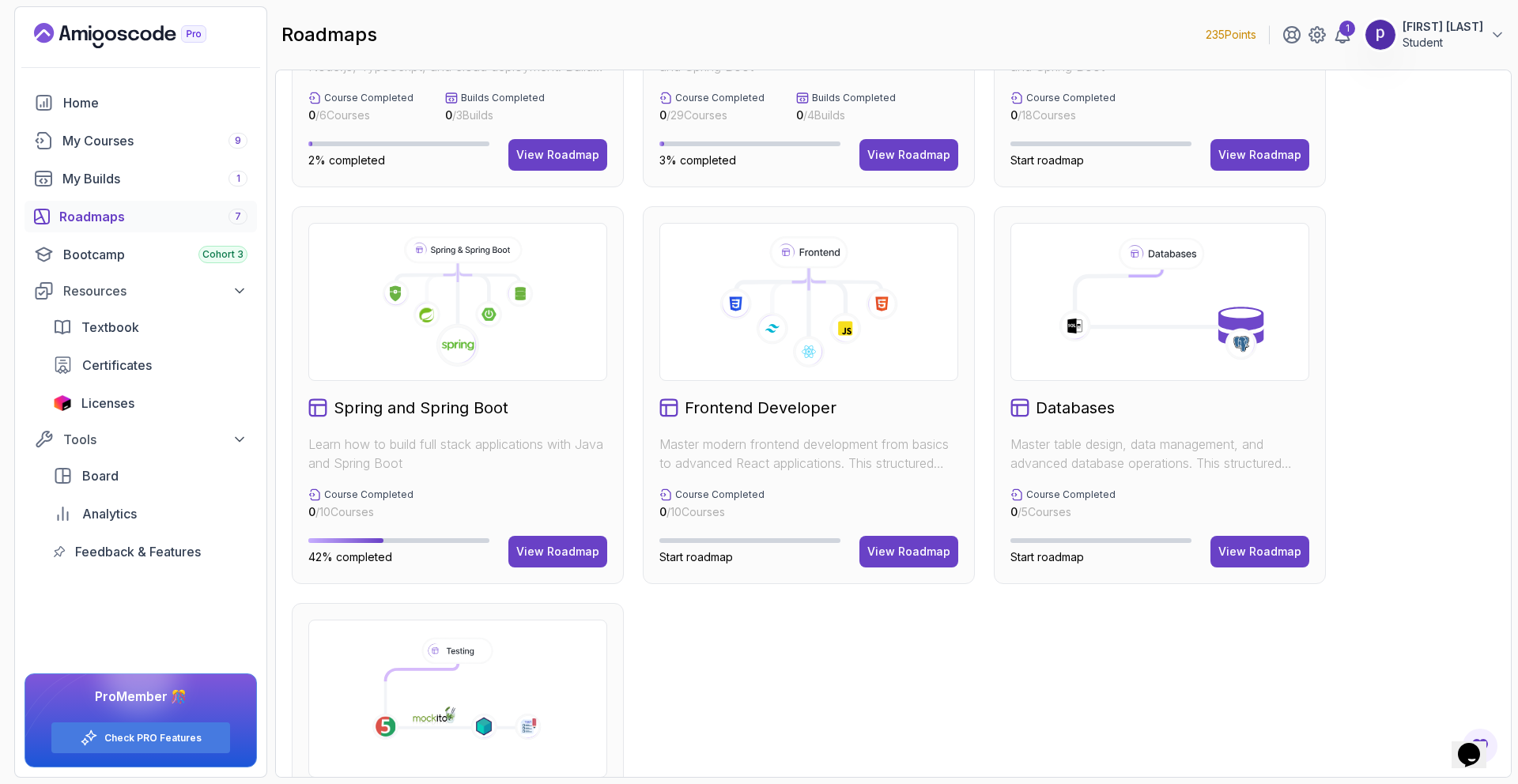 click on "Master table design, data management, and advanced database operations. This structured learning path will take you from database fundamentals to advanced SQL queries." at bounding box center [1160, 454] 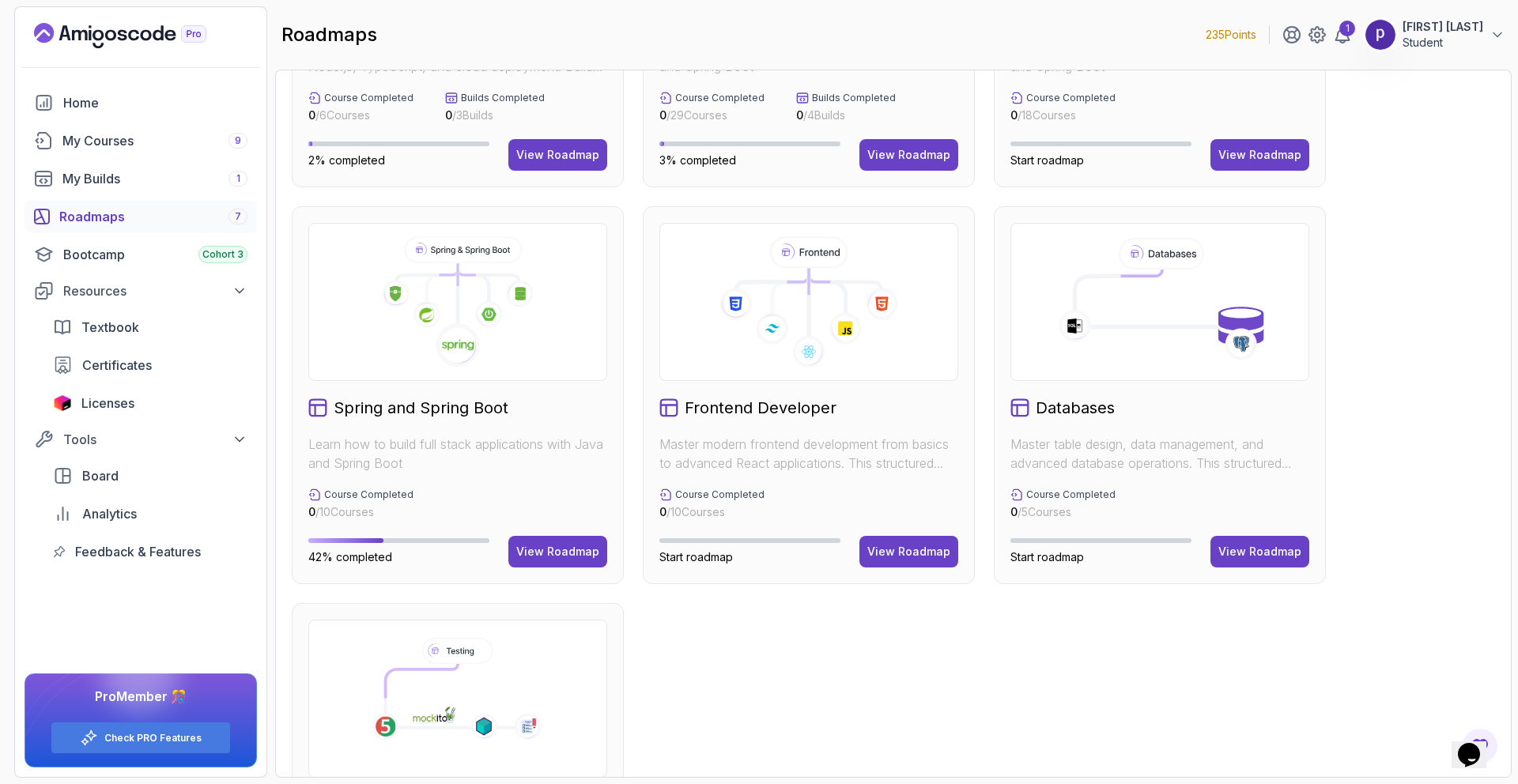 drag, startPoint x: 1027, startPoint y: 438, endPoint x: 1107, endPoint y: 437, distance: 80.00625 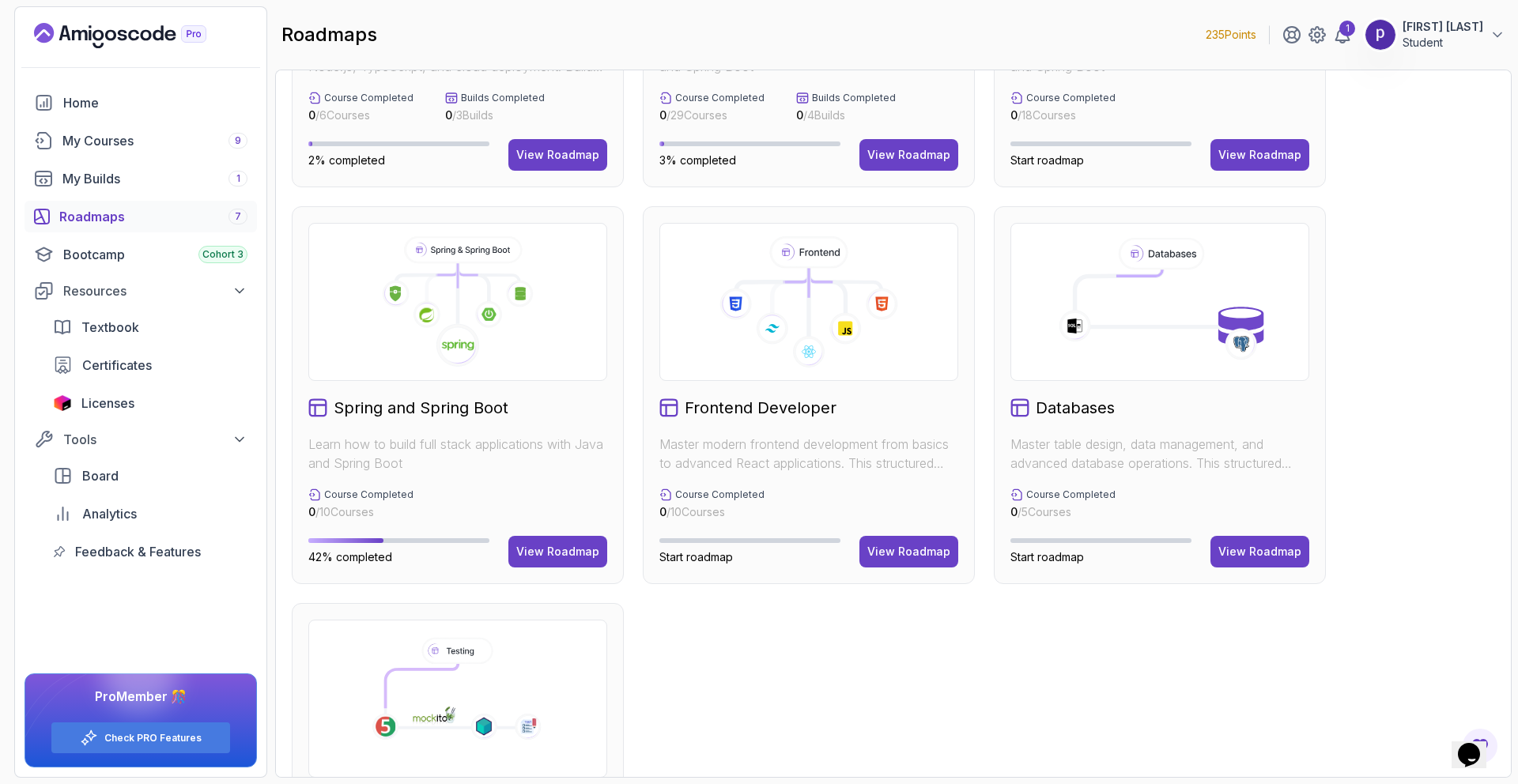 click on "Master table design, data management, and advanced database operations. This structured learning path will take you from database fundamentals to advanced SQL queries." at bounding box center [1160, 454] 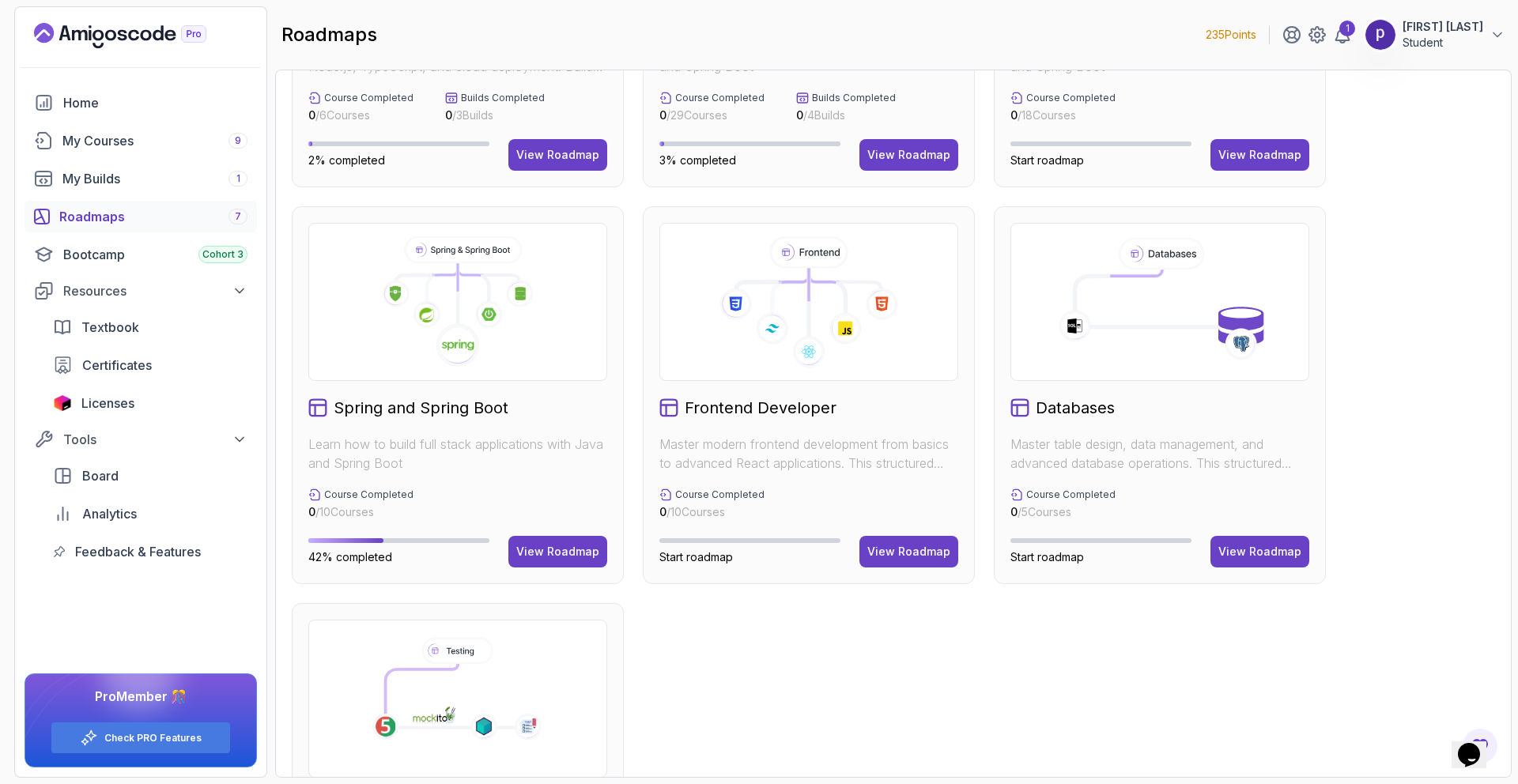 click on "Master table design, data management, and advanced database operations. This structured learning path will take you from database fundamentals to advanced SQL queries." at bounding box center [1160, 454] 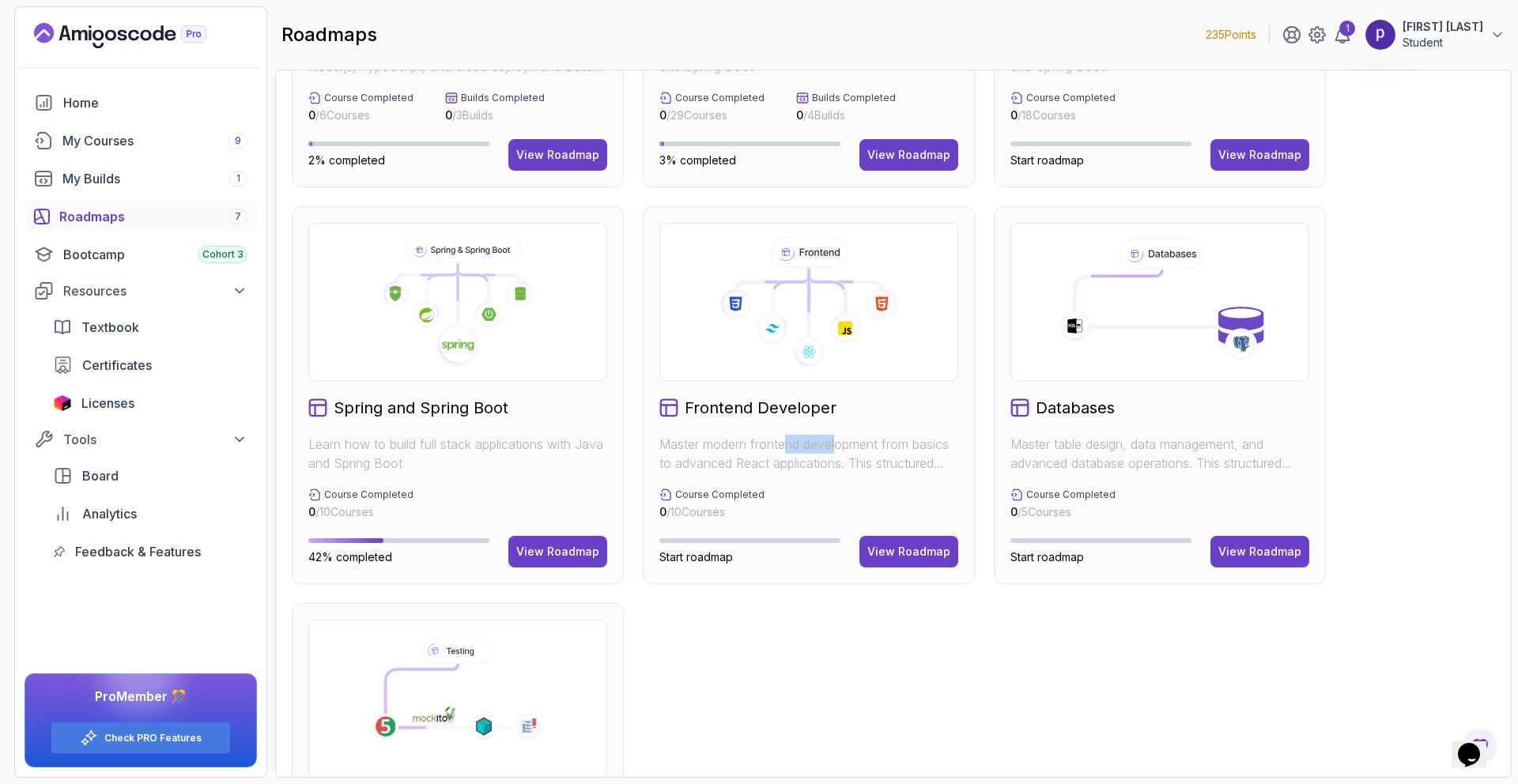 drag, startPoint x: 790, startPoint y: 439, endPoint x: 877, endPoint y: 444, distance: 87.1436 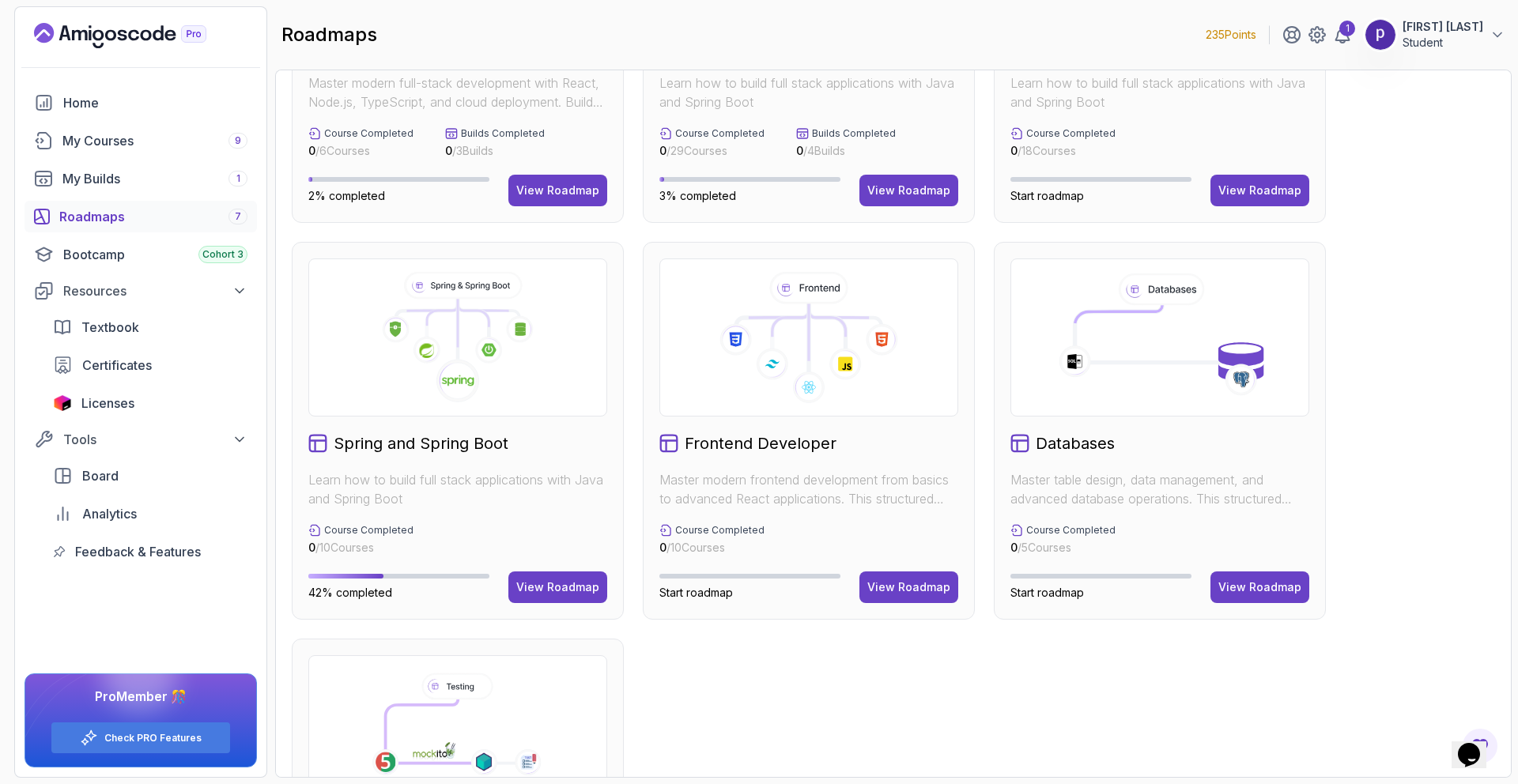 scroll, scrollTop: 218, scrollLeft: 0, axis: vertical 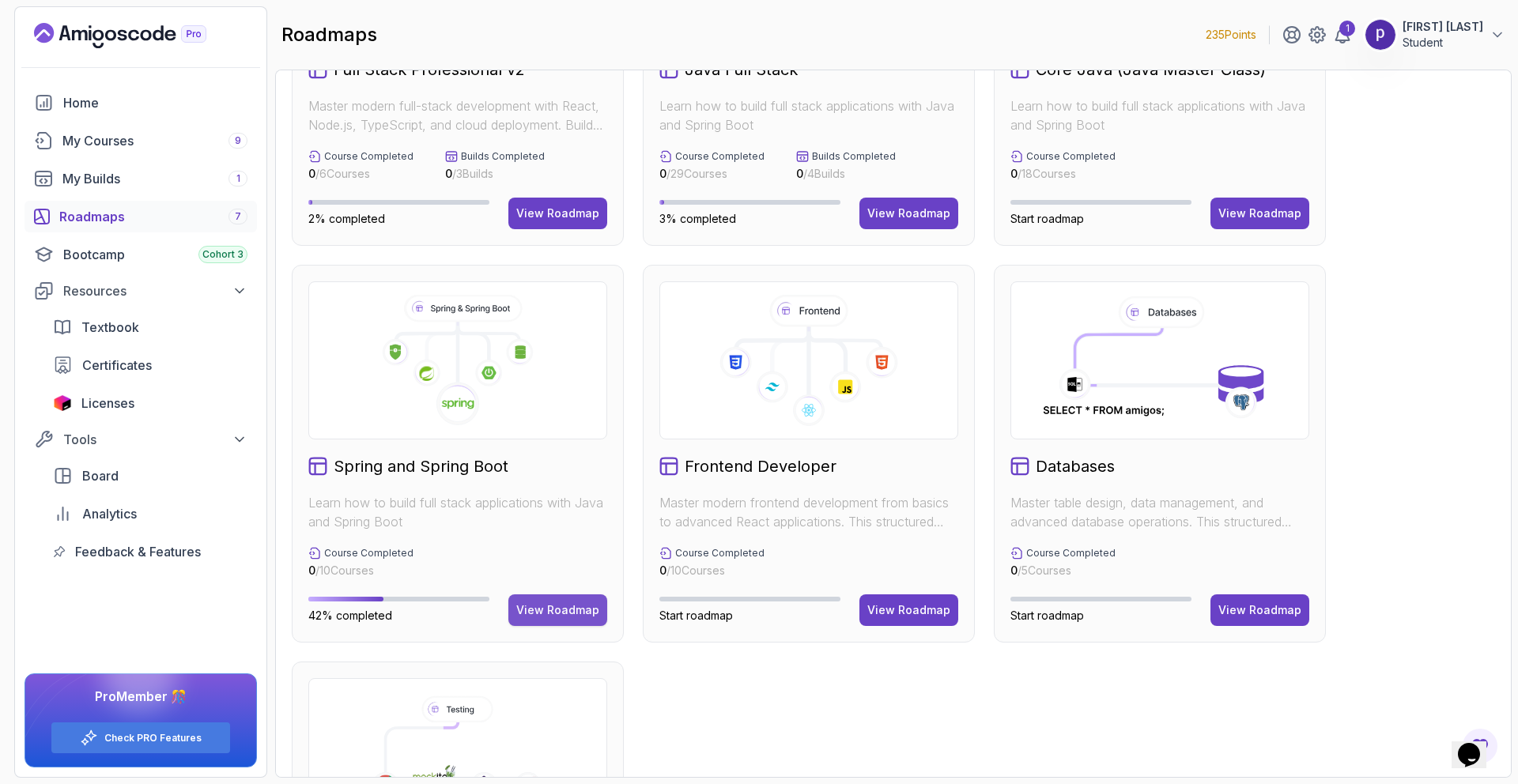 click on "View Roadmap" at bounding box center [557, 610] 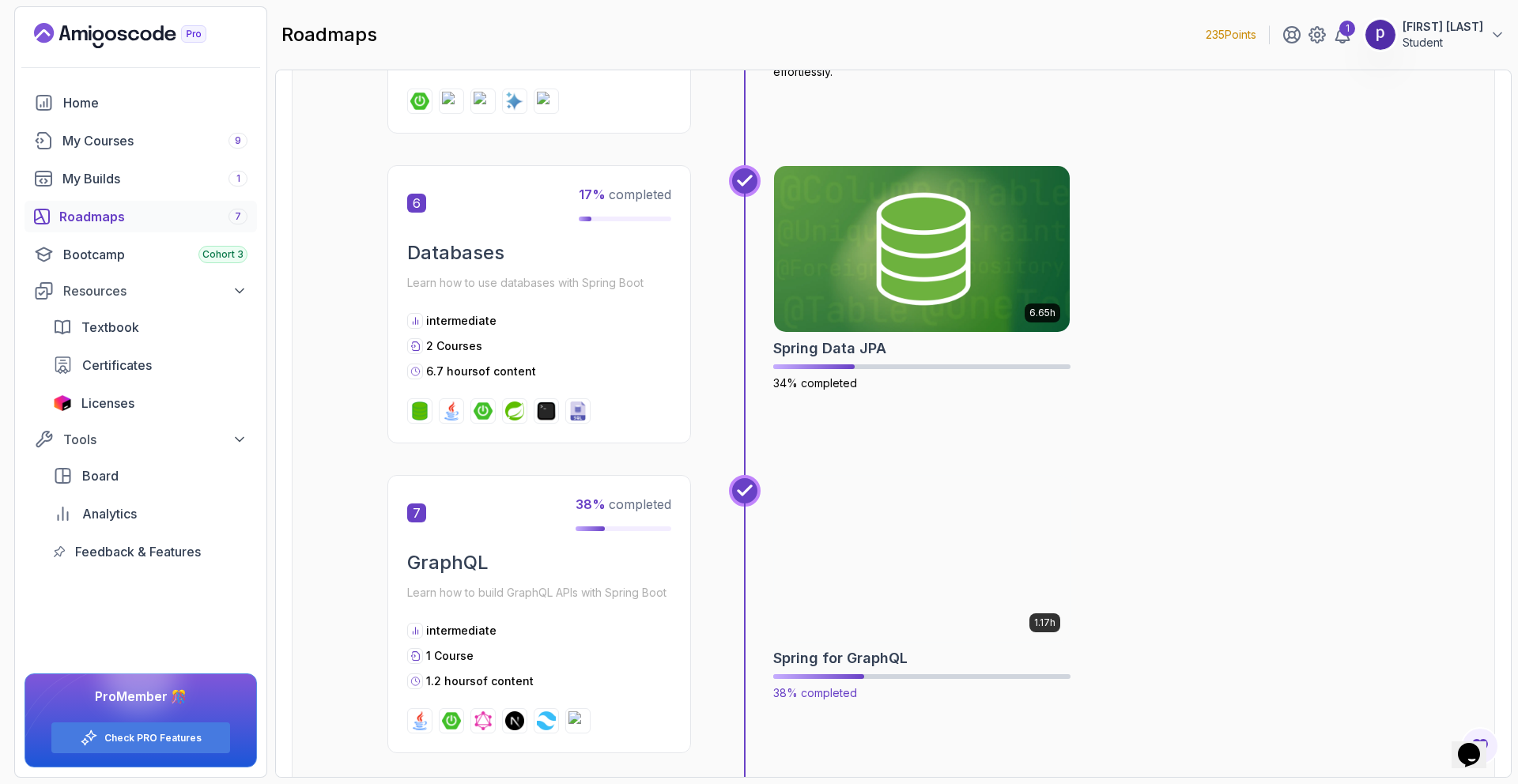 scroll, scrollTop: 2630, scrollLeft: 0, axis: vertical 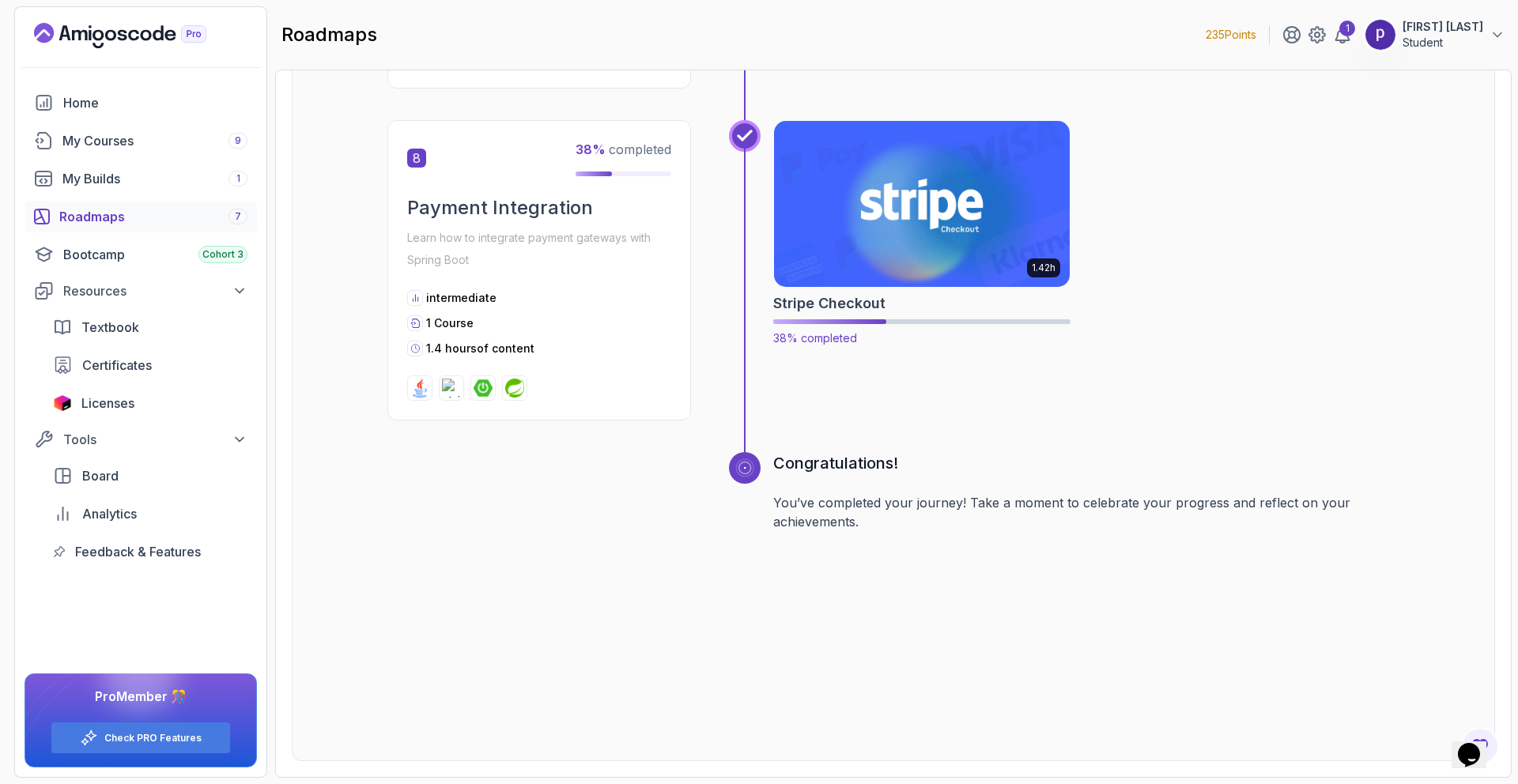 click at bounding box center (922, 204) 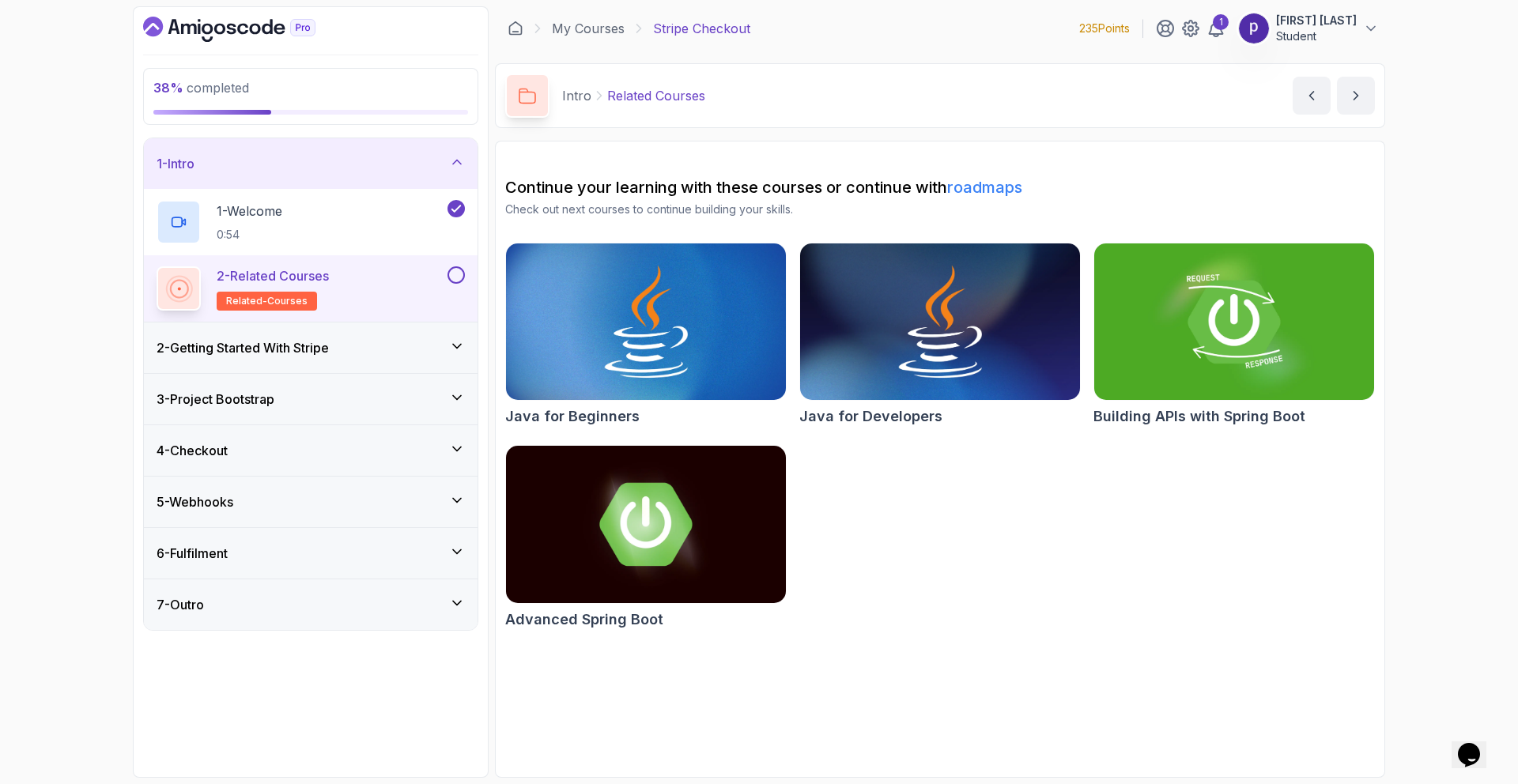 click 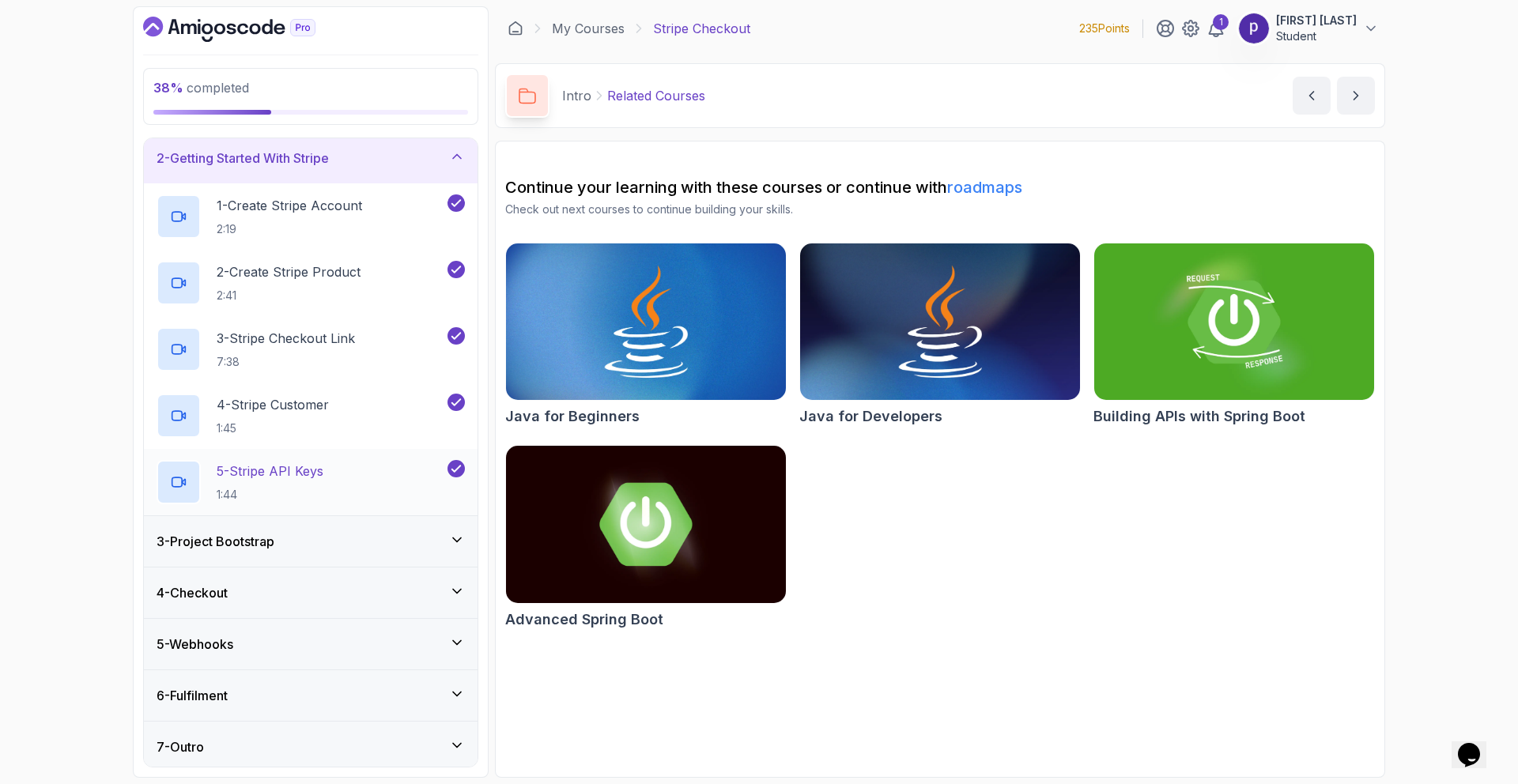 scroll, scrollTop: 62, scrollLeft: 0, axis: vertical 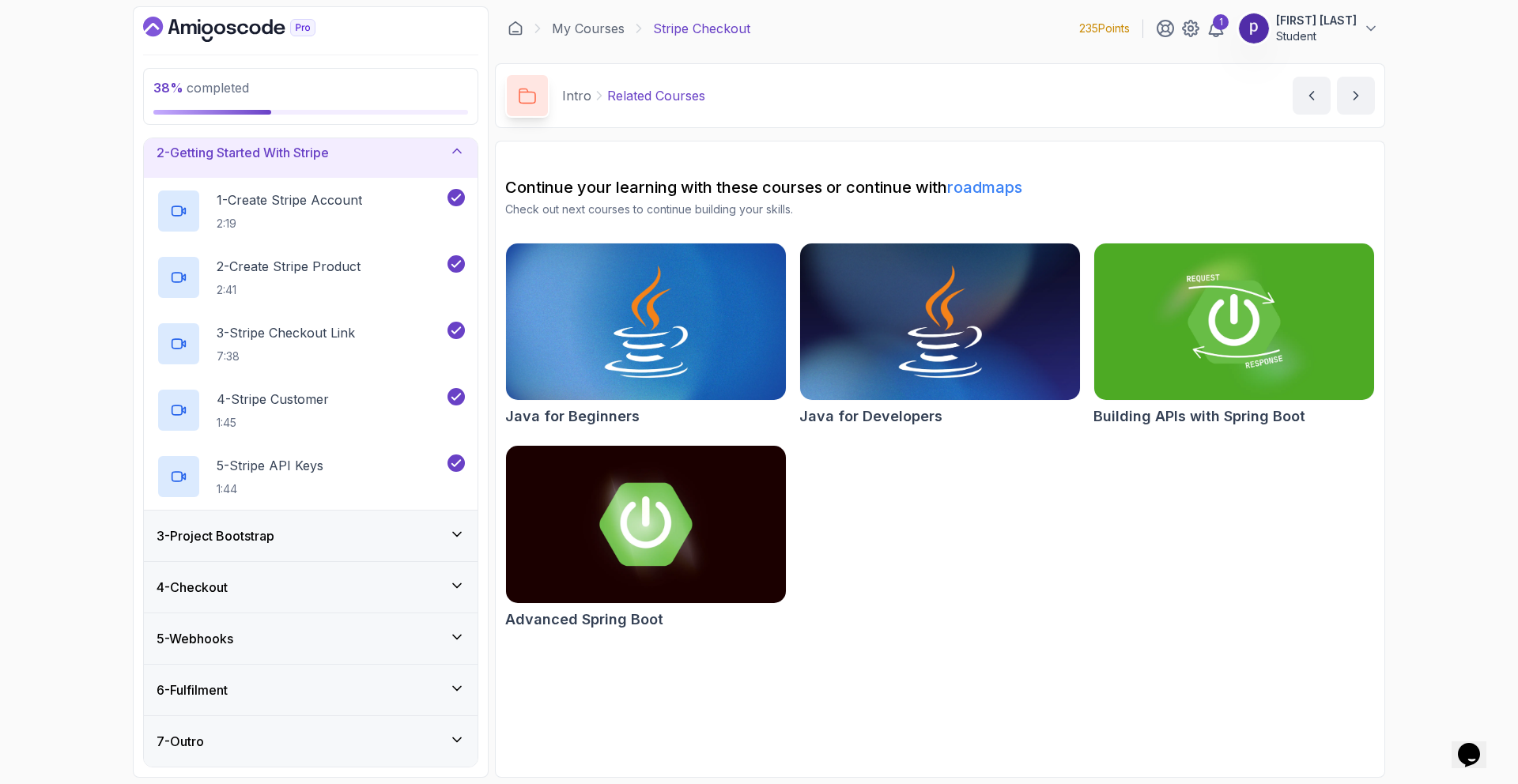 click on "3  -  Project Bootstrap" at bounding box center [311, 536] 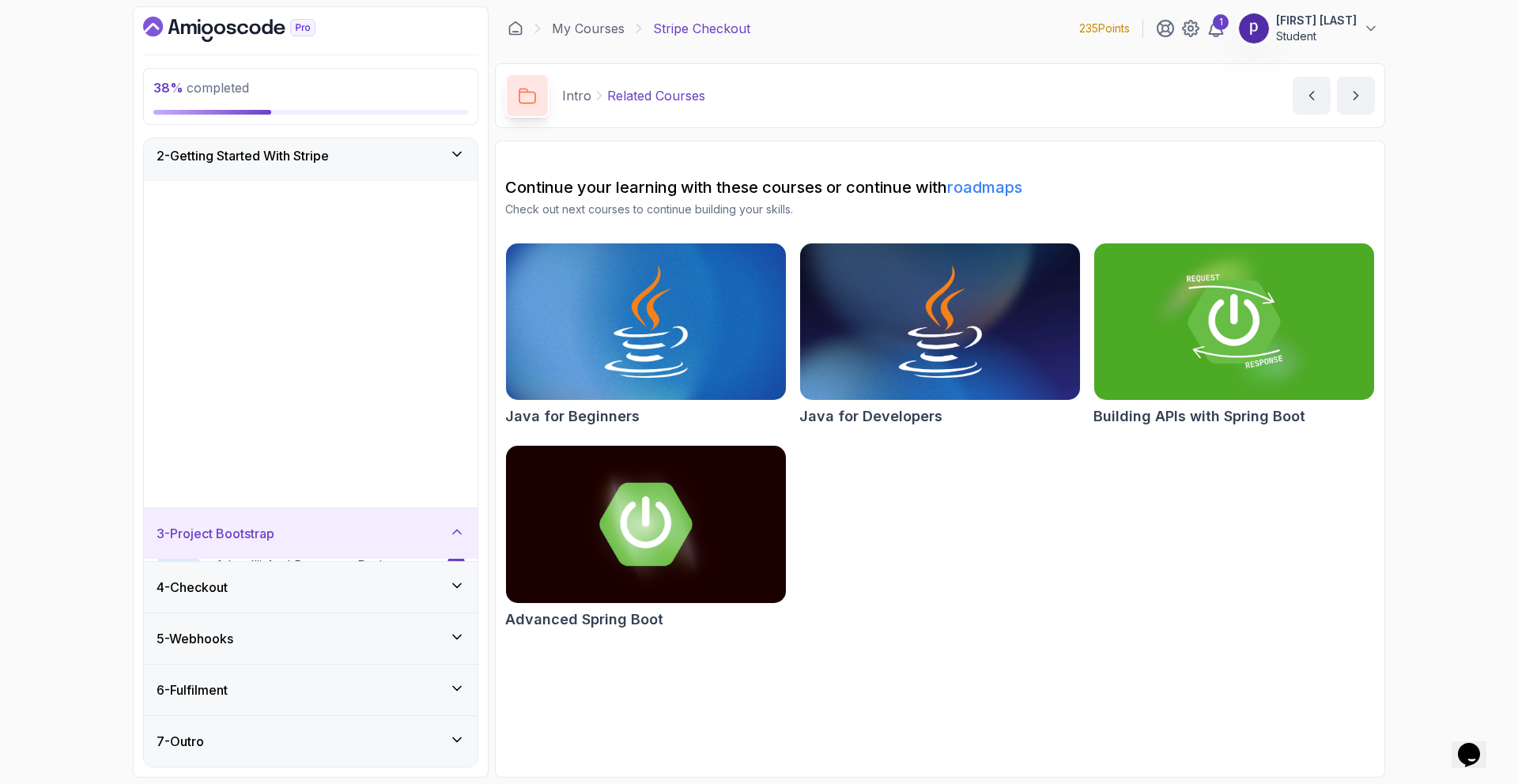 scroll, scrollTop: 0, scrollLeft: 0, axis: both 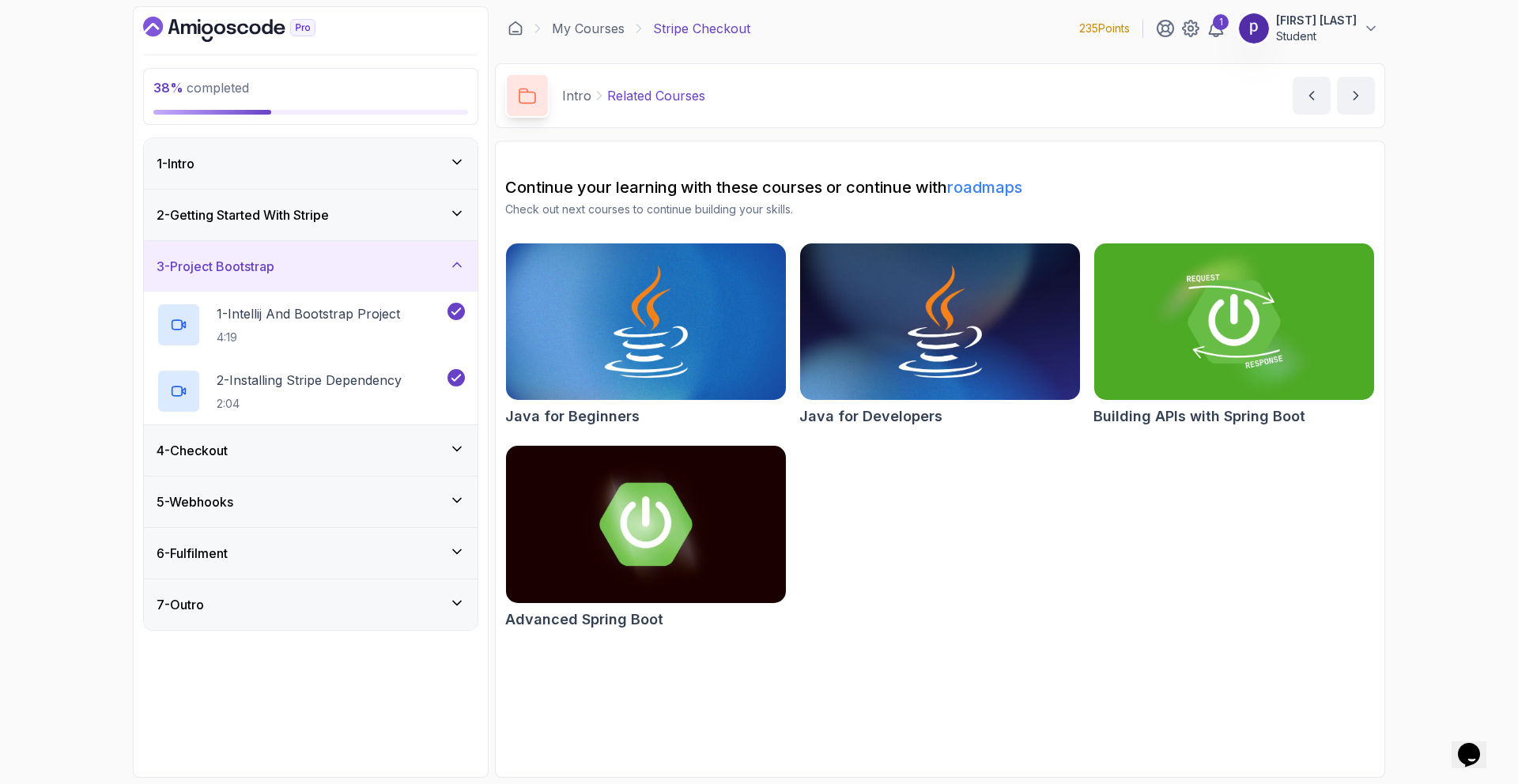 click on "4  -  Checkout" at bounding box center (311, 450) 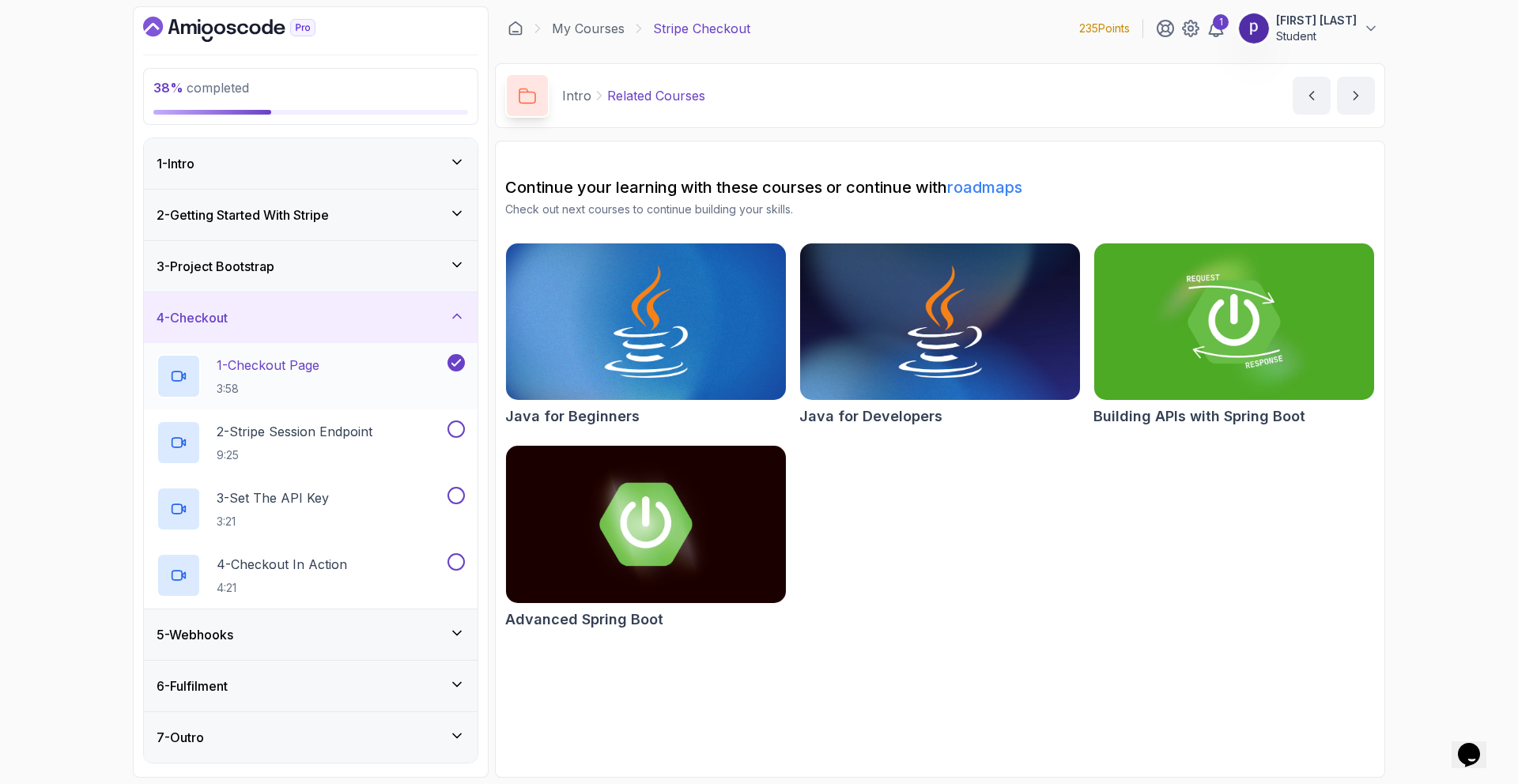 click on "1  -  Checkout Page 3:58" at bounding box center [300, 376] 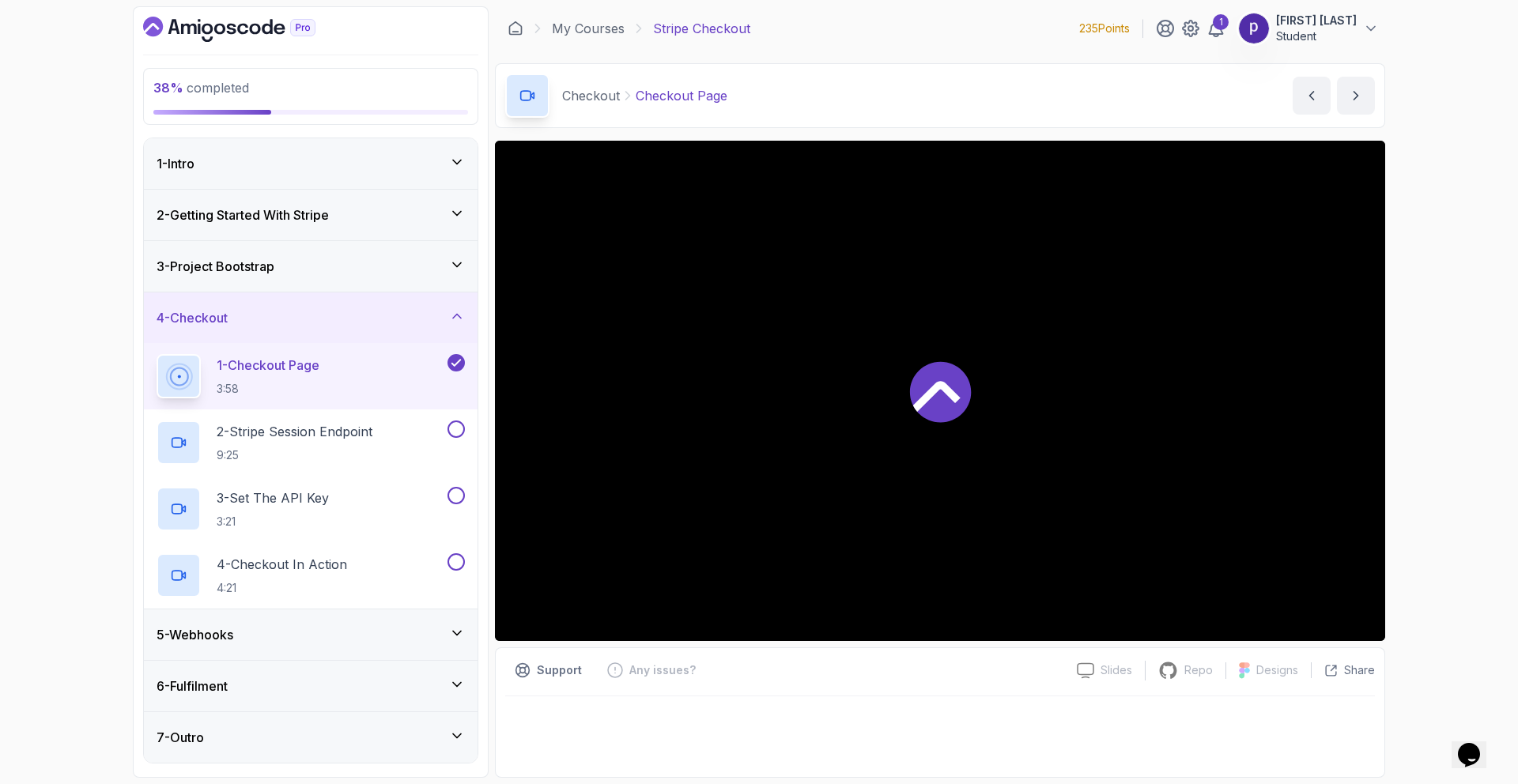 click on "1  -  Checkout Page 3:58" at bounding box center [300, 376] 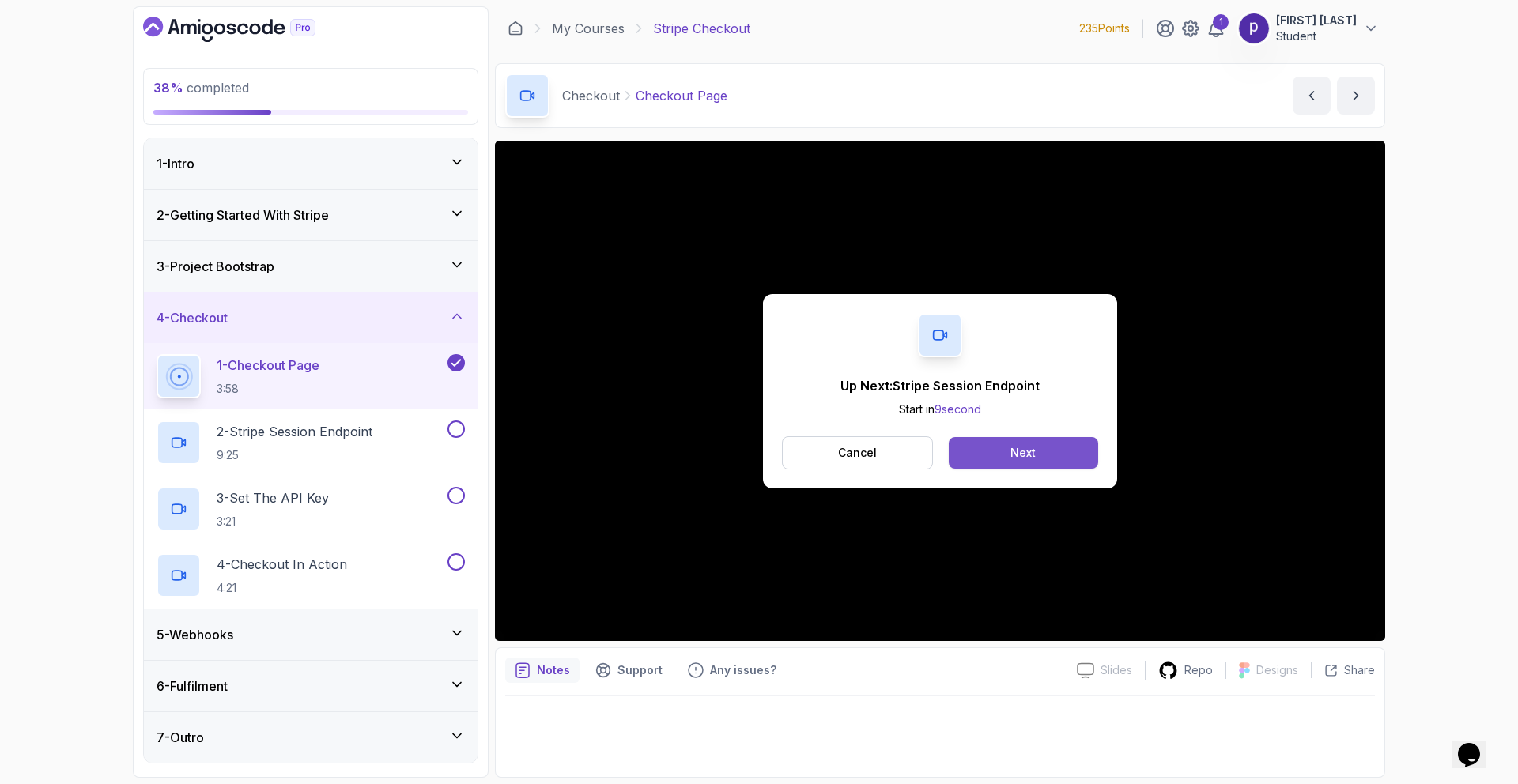 click on "Next" at bounding box center (1023, 453) 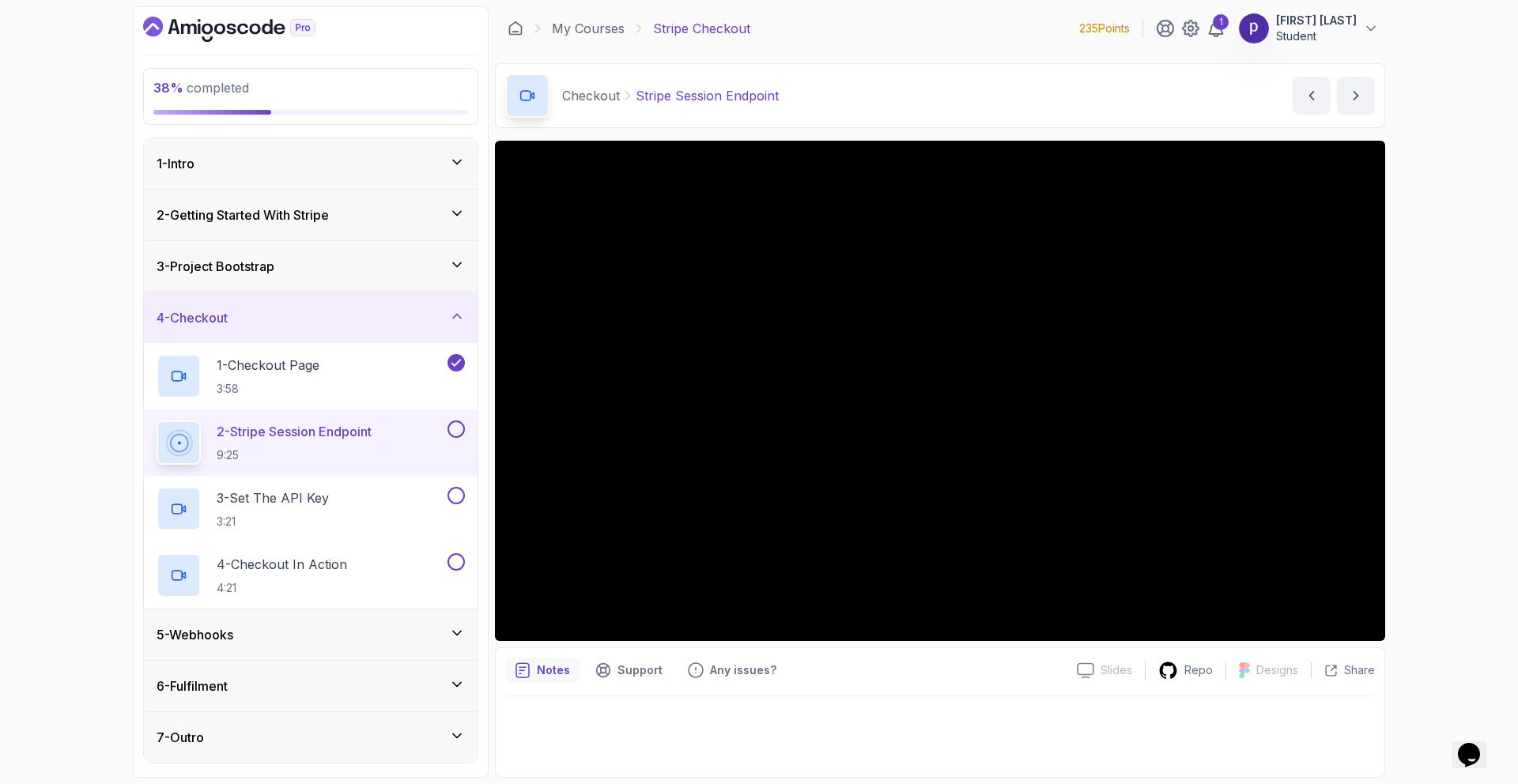 click at bounding box center (456, 429) 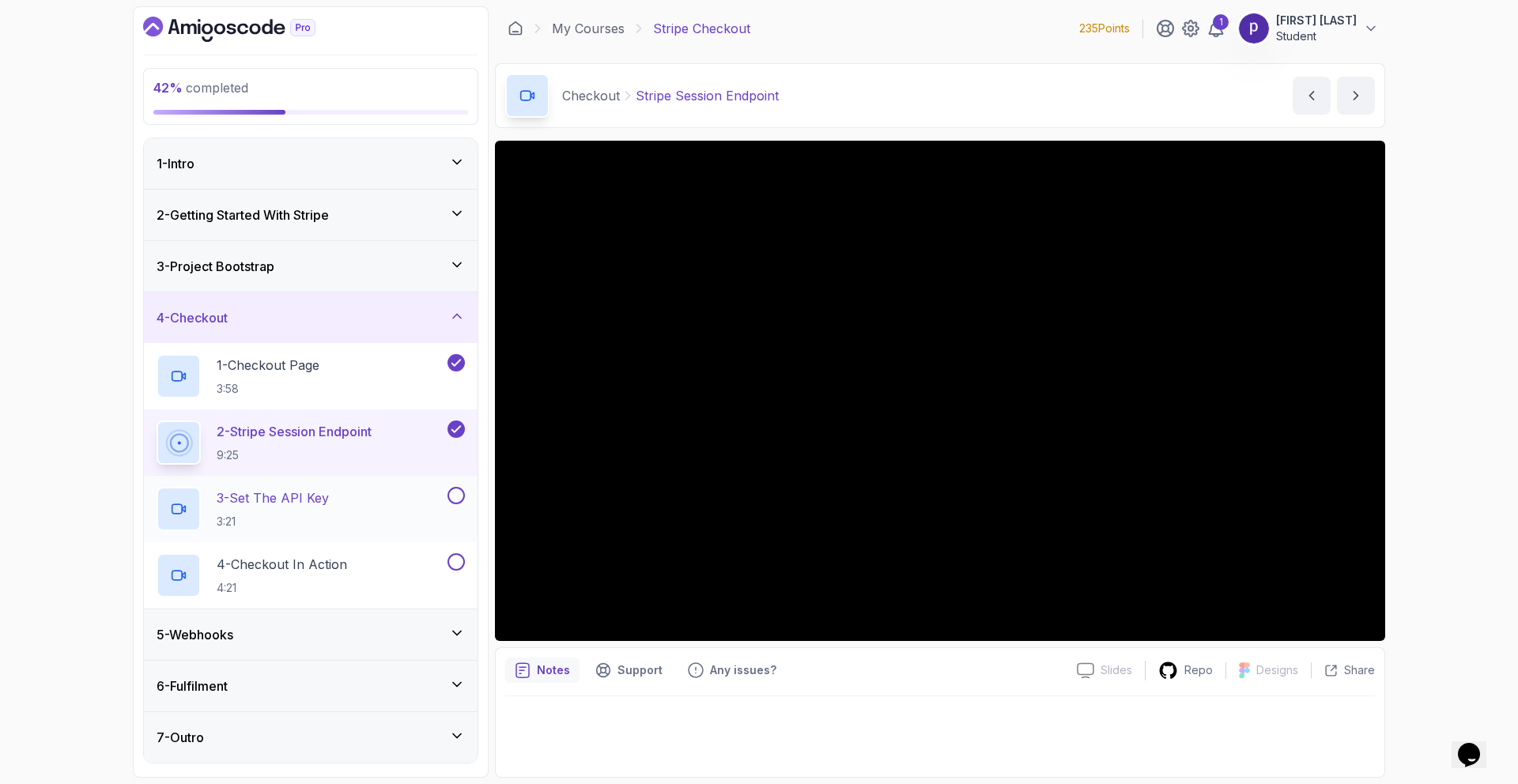 click on "3  -  Set The API Key 3:21" at bounding box center [300, 509] 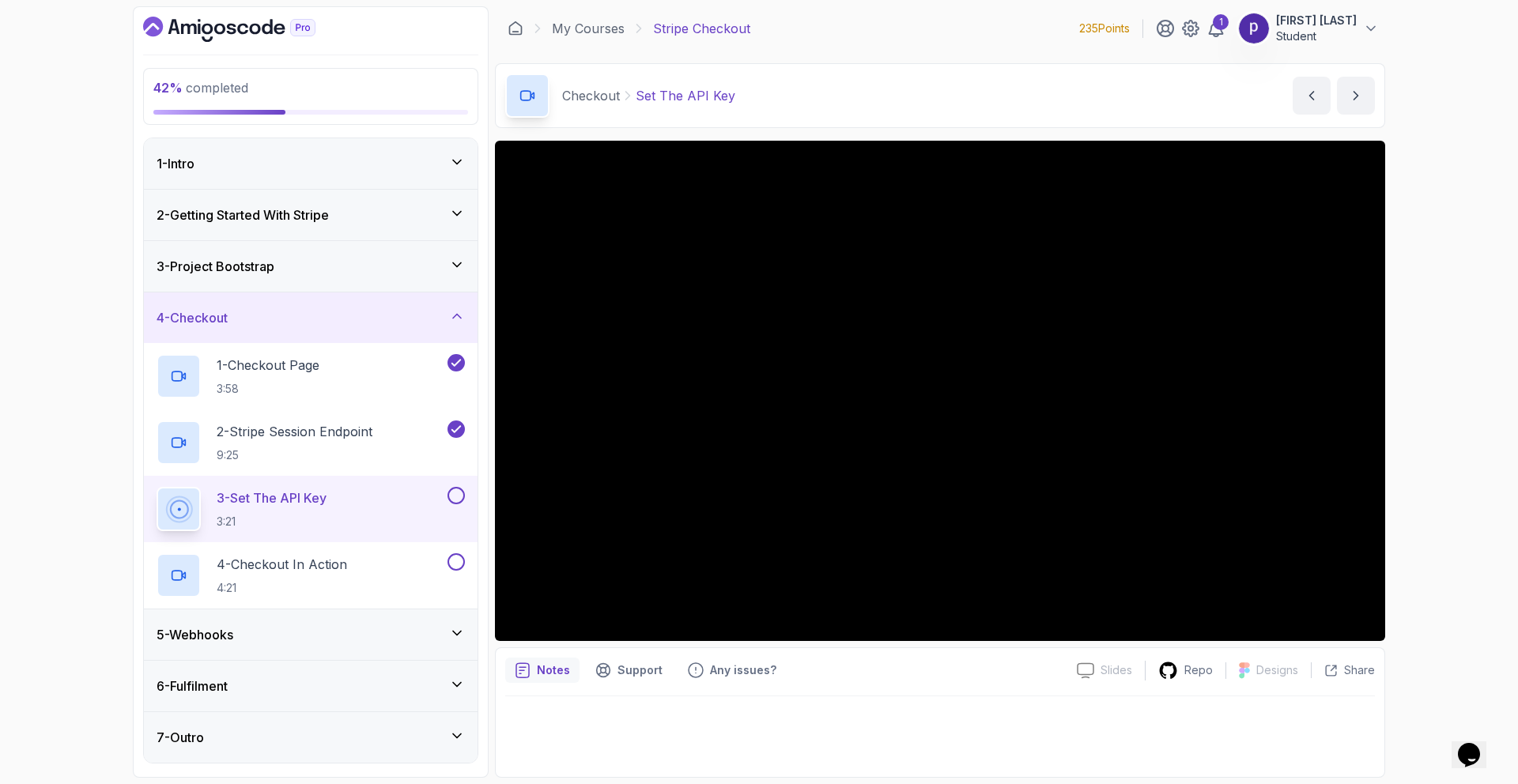 click on "Notes Support Any issues?" at bounding box center [784, 670] 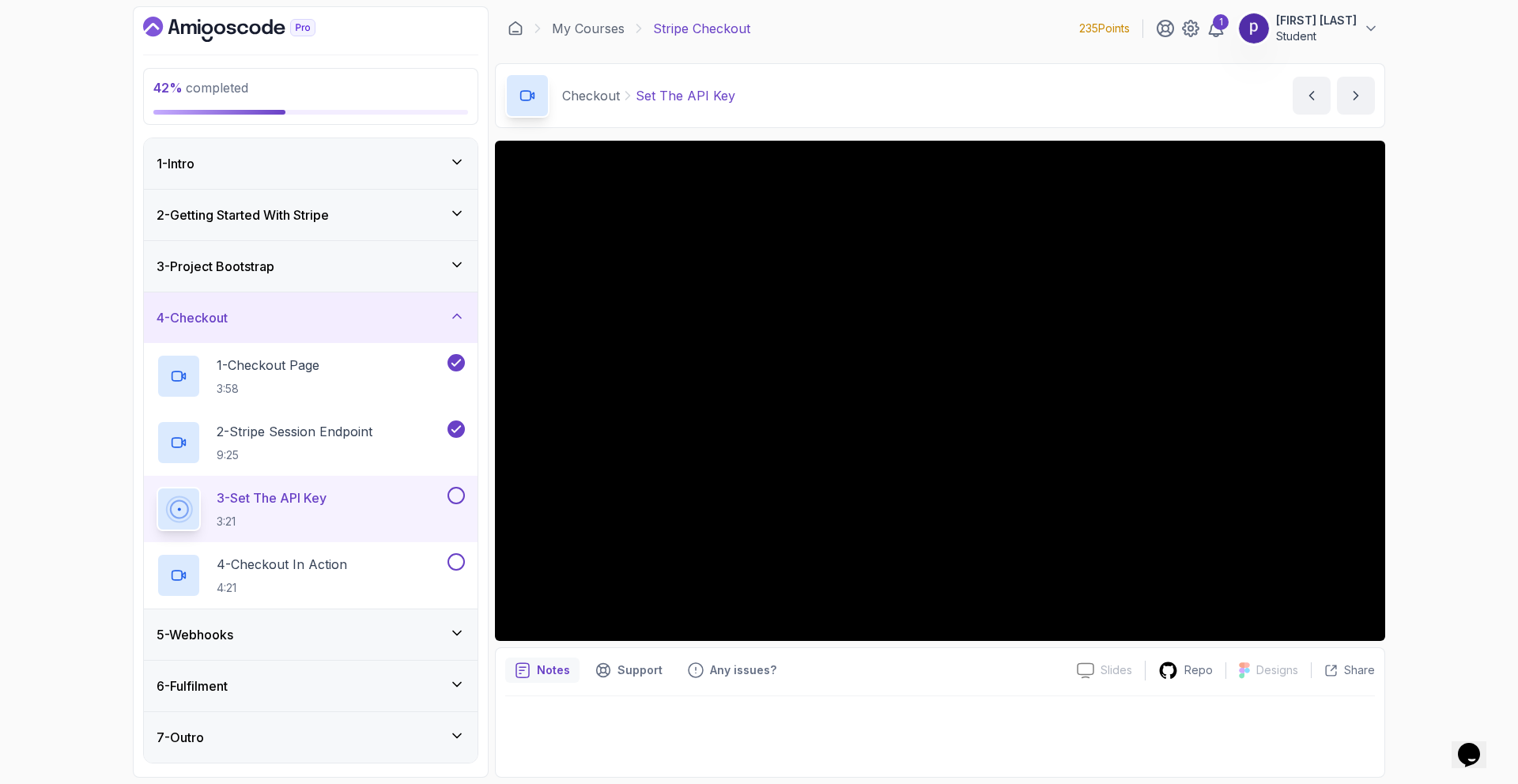 click on "42 % completed 1  -  Intro 2  -  Getting Started With Stripe 3  -  Project Bootstrap 4  -  Checkout 1  -  Checkout Page 3:58 2  -  Stripe Session Endpoint 9:25 3  -  Set The API Key 3:21 4  -  Checkout In Action 4:21 5  -  Webhooks 6  -  Fulfilment 7  -  Outro My Courses Stripe Checkout 235  Points 1 [FIRST] [LAST] Student 5 - Checkout  42 % completed Checkout Set The API Key Set The API Key by  [NAME] Slides Slides not available Repo Designs Design not available Share Notes Support Any issues? Slides Slides not available Repo Designs Design not available Share" at bounding box center [759, 392] 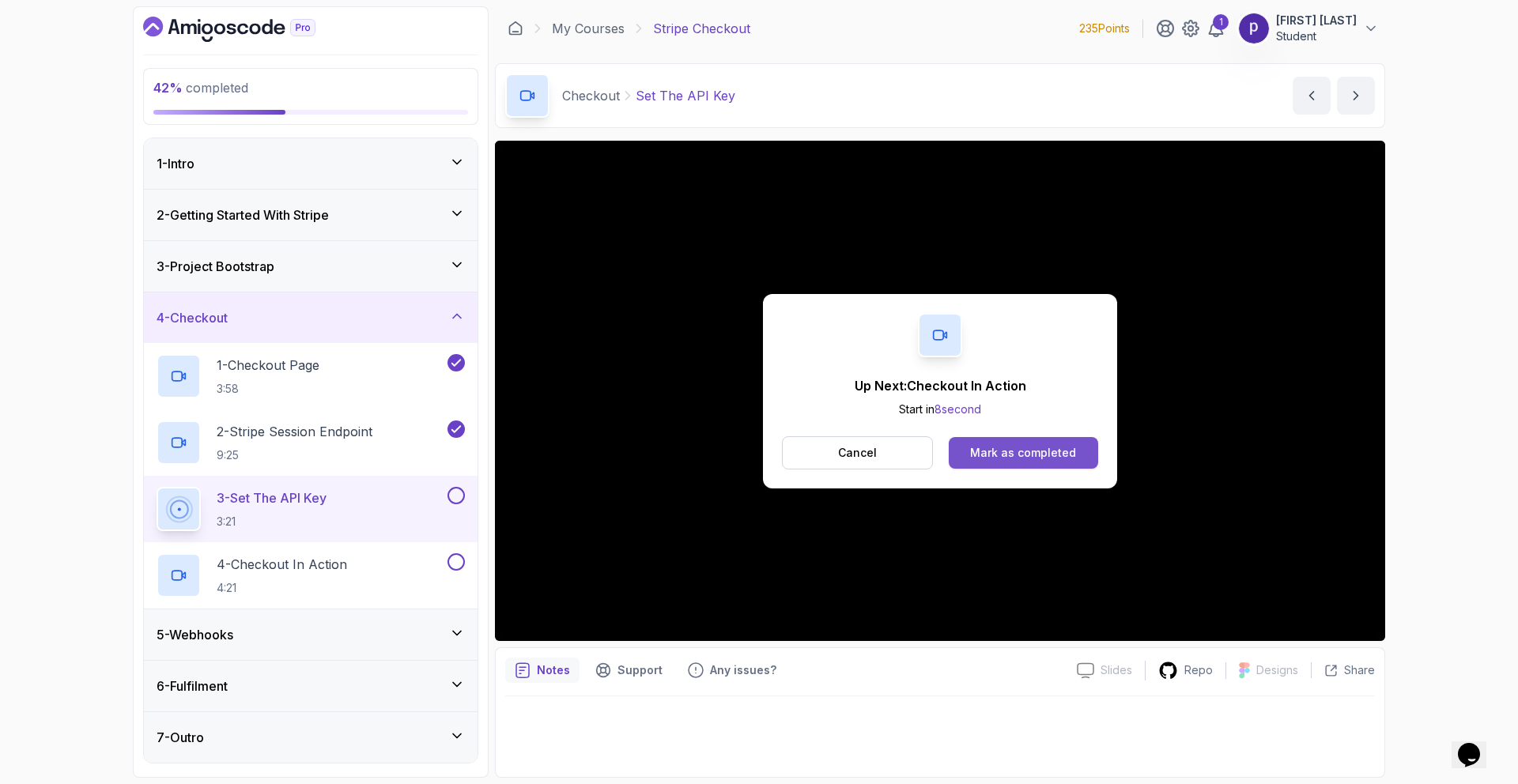 click on "Mark as completed" at bounding box center (1023, 453) 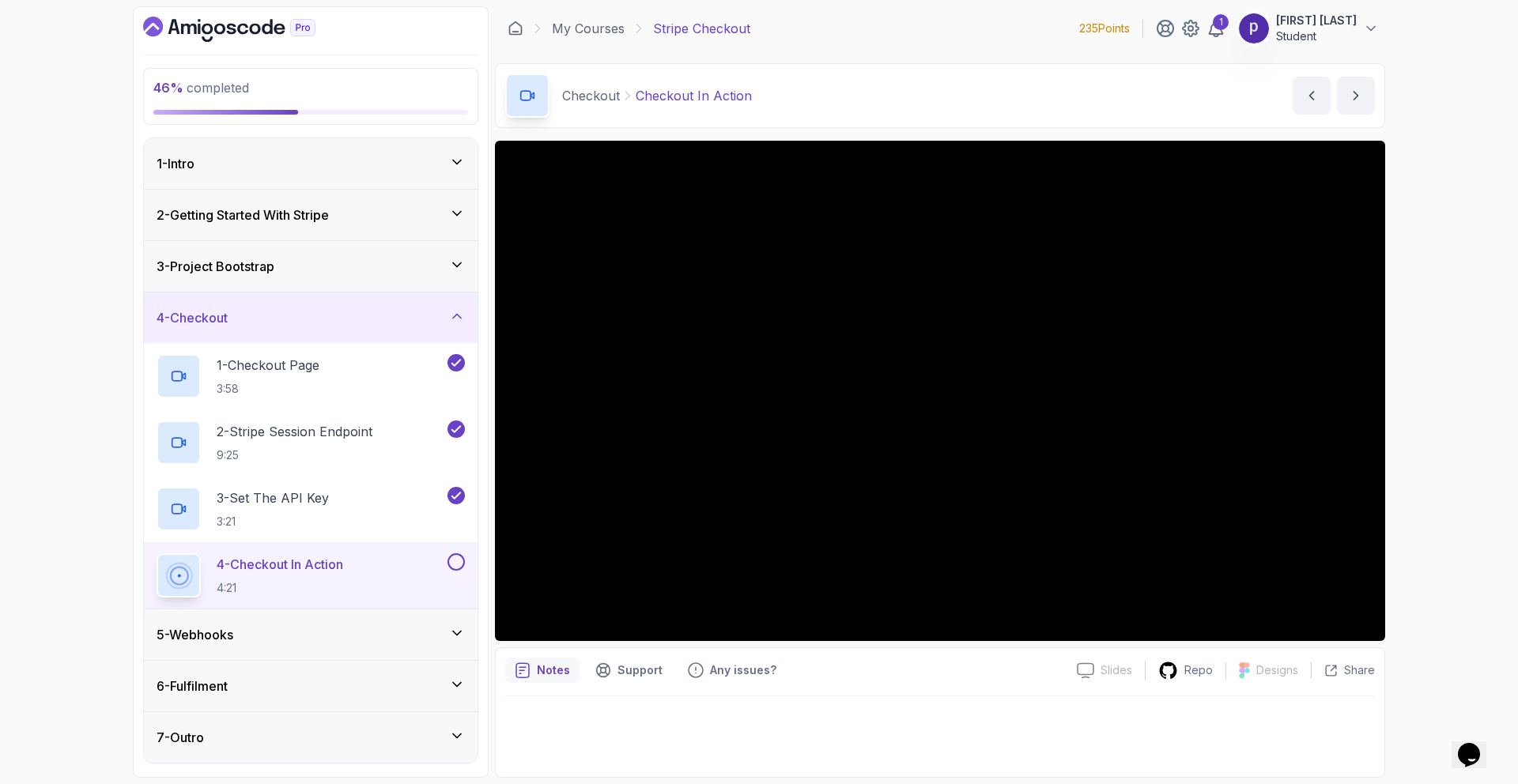 click on "46 % completed 1  -  Intro 2  -  Getting Started With Stripe 3  -  Project Bootstrap 4  -  Checkout 1  -  Checkout Page 3:58 2  -  Stripe Session Endpoint 9:25 3  -  Set The API Key 3:21 4  -  Checkout In Action 4:21 5  -  Webhooks 6  -  Fulfilment 7  -  Outro My Courses Stripe Checkout 235  Points 1 [FIRST] [LAST] Student 5 - Checkout  46 % completed Checkout Checkout In Action Checkout In Action by  [NAME] Slides Slides not available Repo Designs Design not available Share Notes Support Any issues? Slides Slides not available Repo Designs Design not available Share" at bounding box center (759, 392) 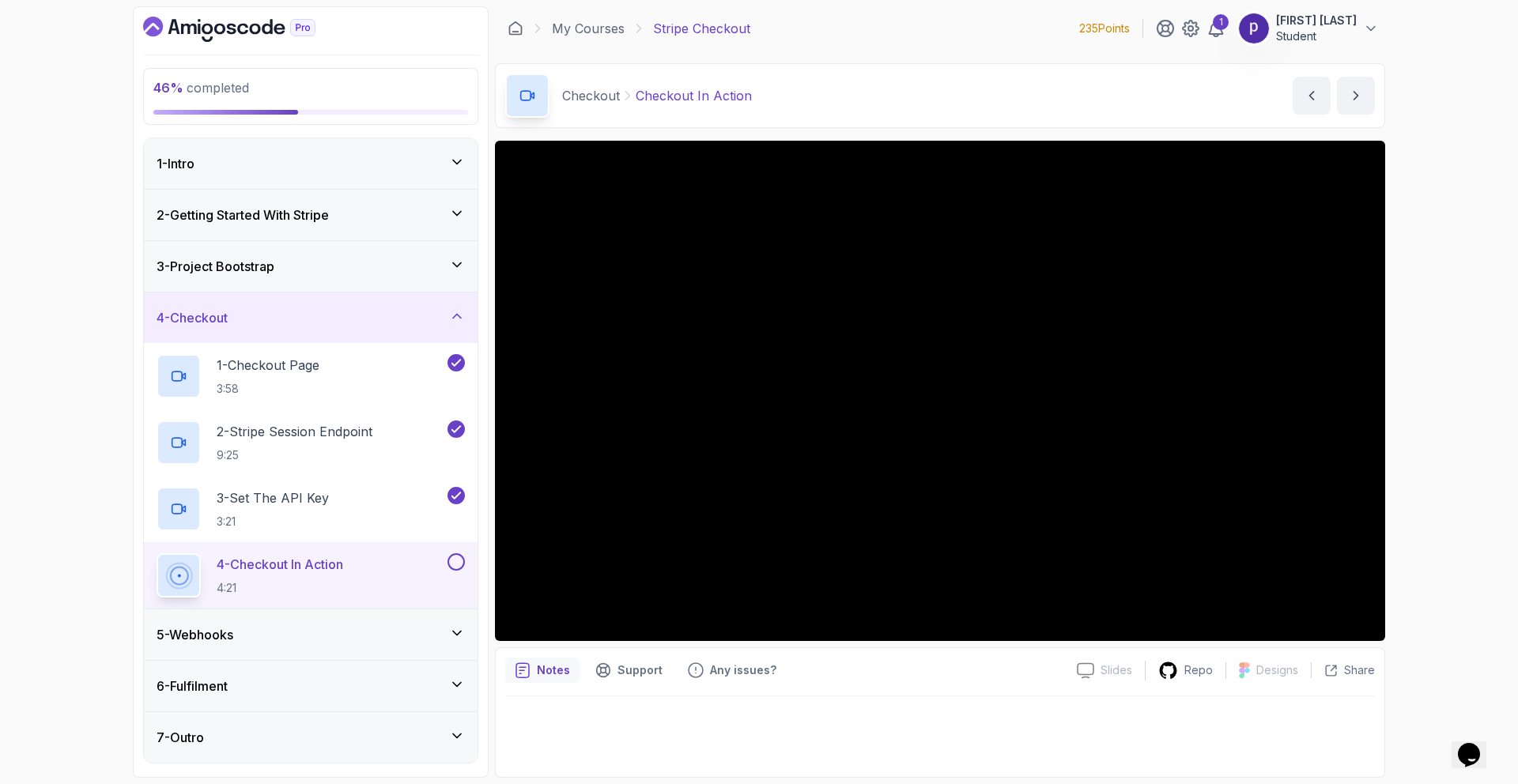 click on "46 % completed 1  -  Intro 2  -  Getting Started With Stripe 3  -  Project Bootstrap 4  -  Checkout 1  -  Checkout Page 3:58 2  -  Stripe Session Endpoint 9:25 3  -  Set The API Key 3:21 4  -  Checkout In Action 4:21 5  -  Webhooks 6  -  Fulfilment 7  -  Outro My Courses Stripe Checkout 235  Points 1 [FIRST] [LAST] Student 5 - Checkout  46 % completed Checkout Checkout In Action Checkout In Action by  [NAME] Slides Slides not available Repo Designs Design not available Share Notes Support Any issues? Slides Slides not available Repo Designs Design not available Share" at bounding box center [759, 392] 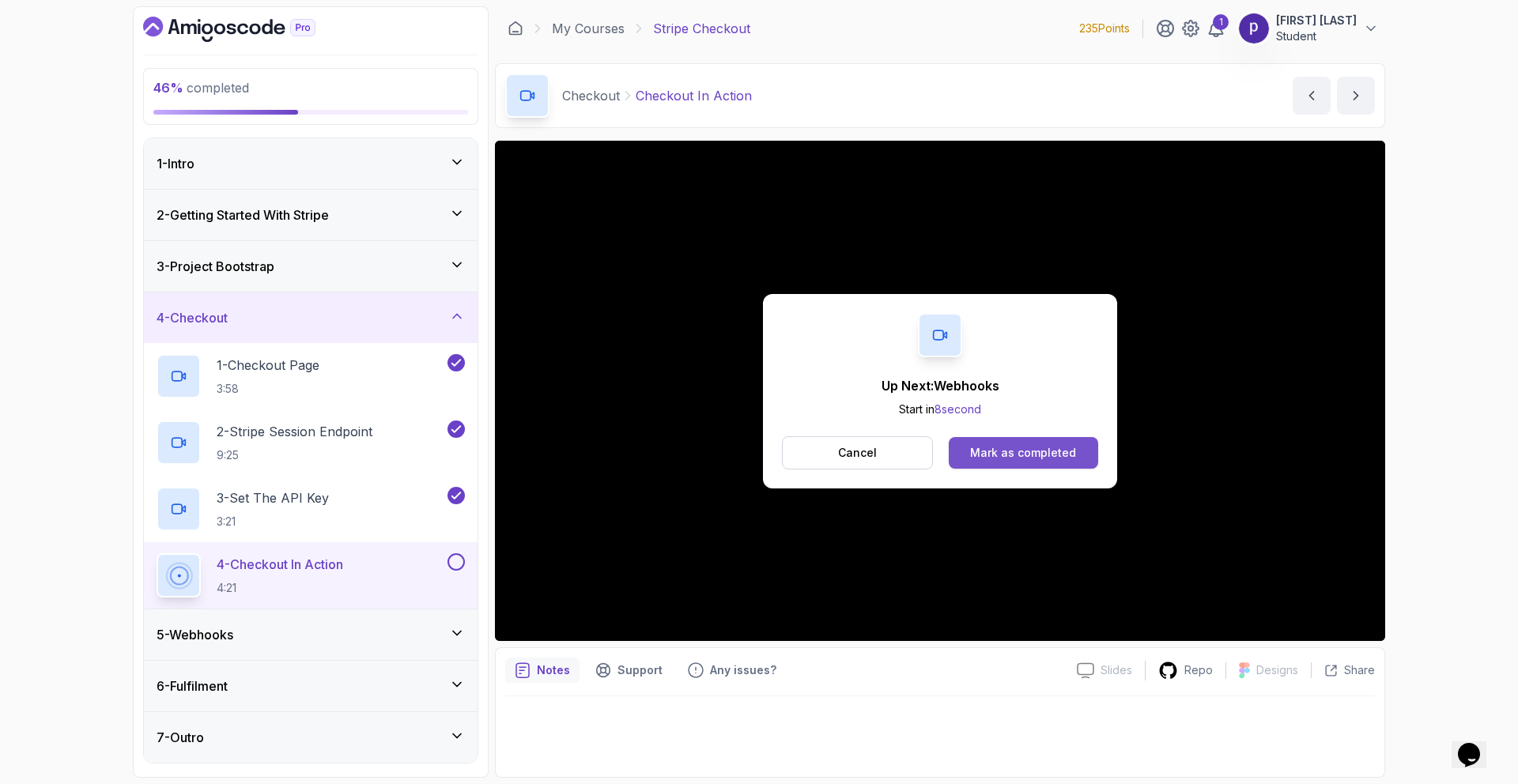 click on "Mark as completed" at bounding box center (1023, 453) 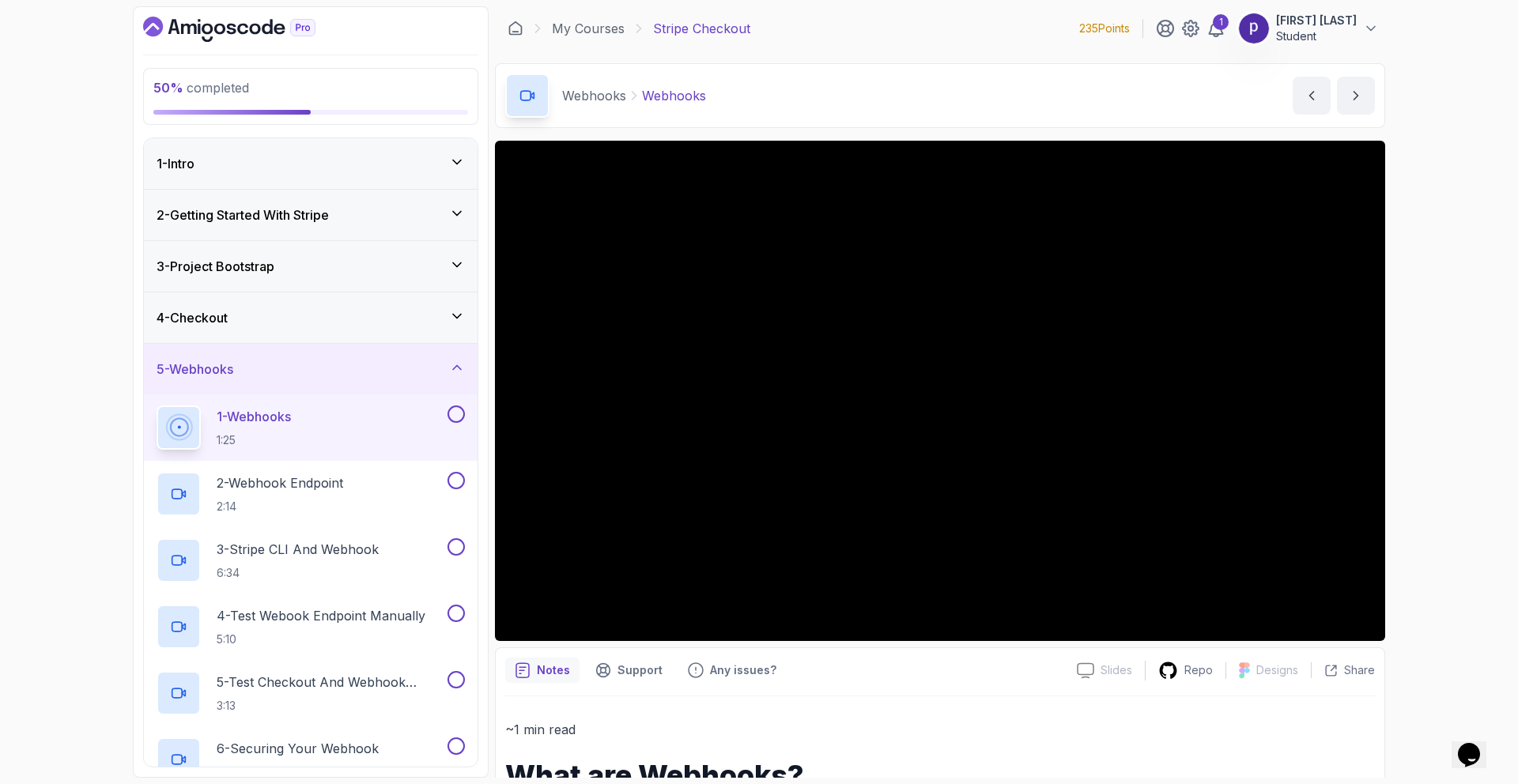 click on "1  -  Webhooks 1:25" at bounding box center (300, 428) 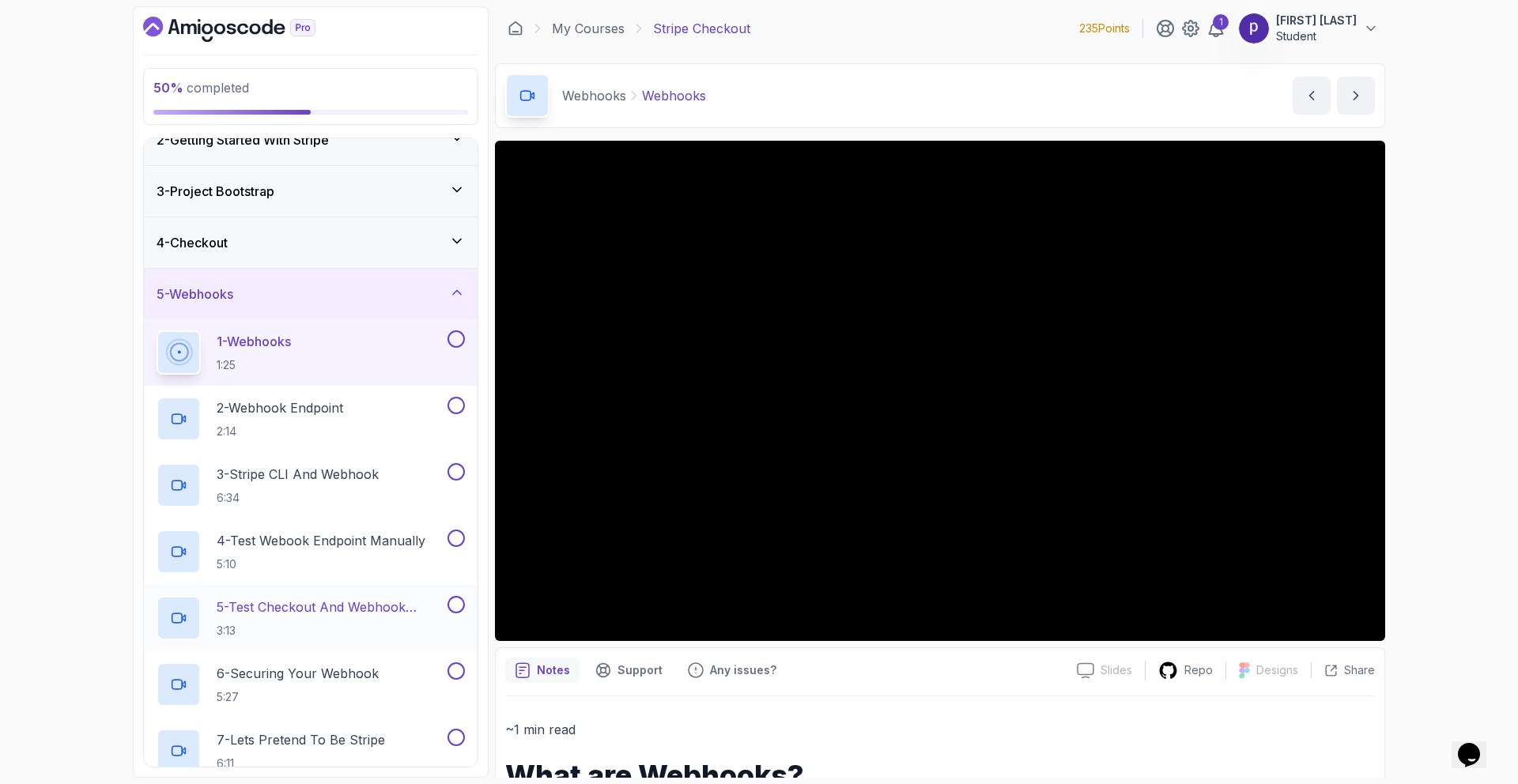 scroll, scrollTop: 126, scrollLeft: 0, axis: vertical 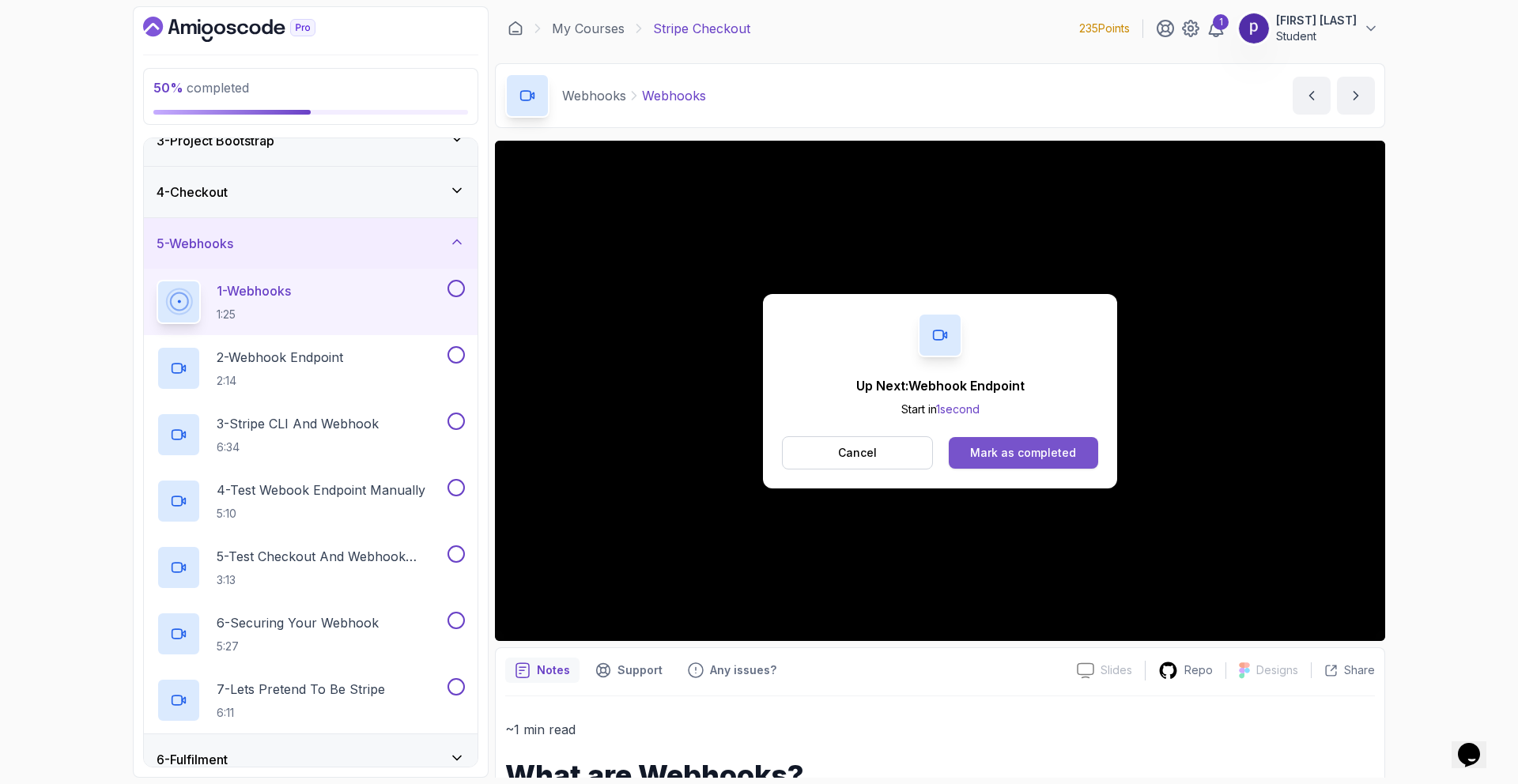 click on "Mark as completed" at bounding box center (1023, 453) 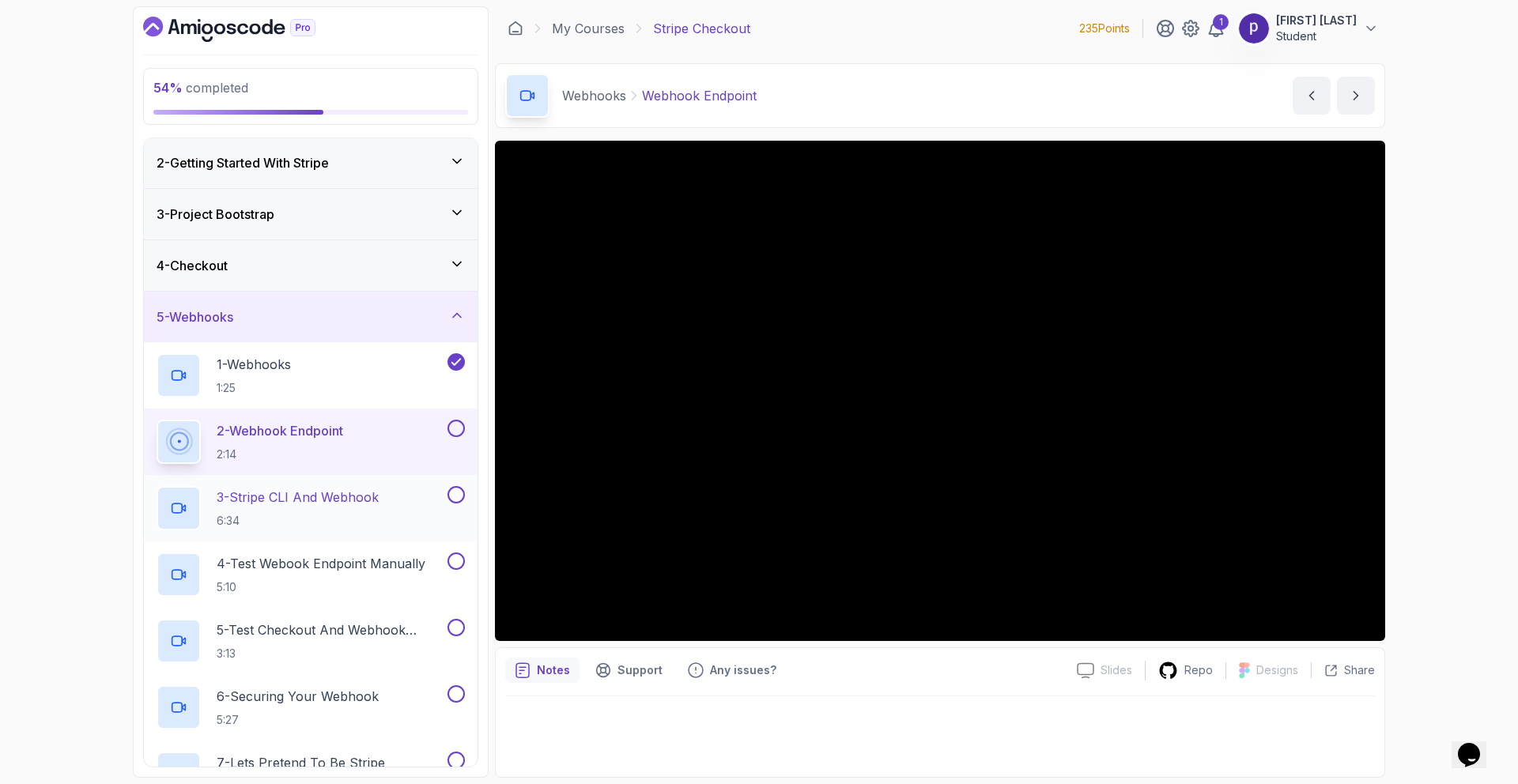 scroll, scrollTop: 195, scrollLeft: 0, axis: vertical 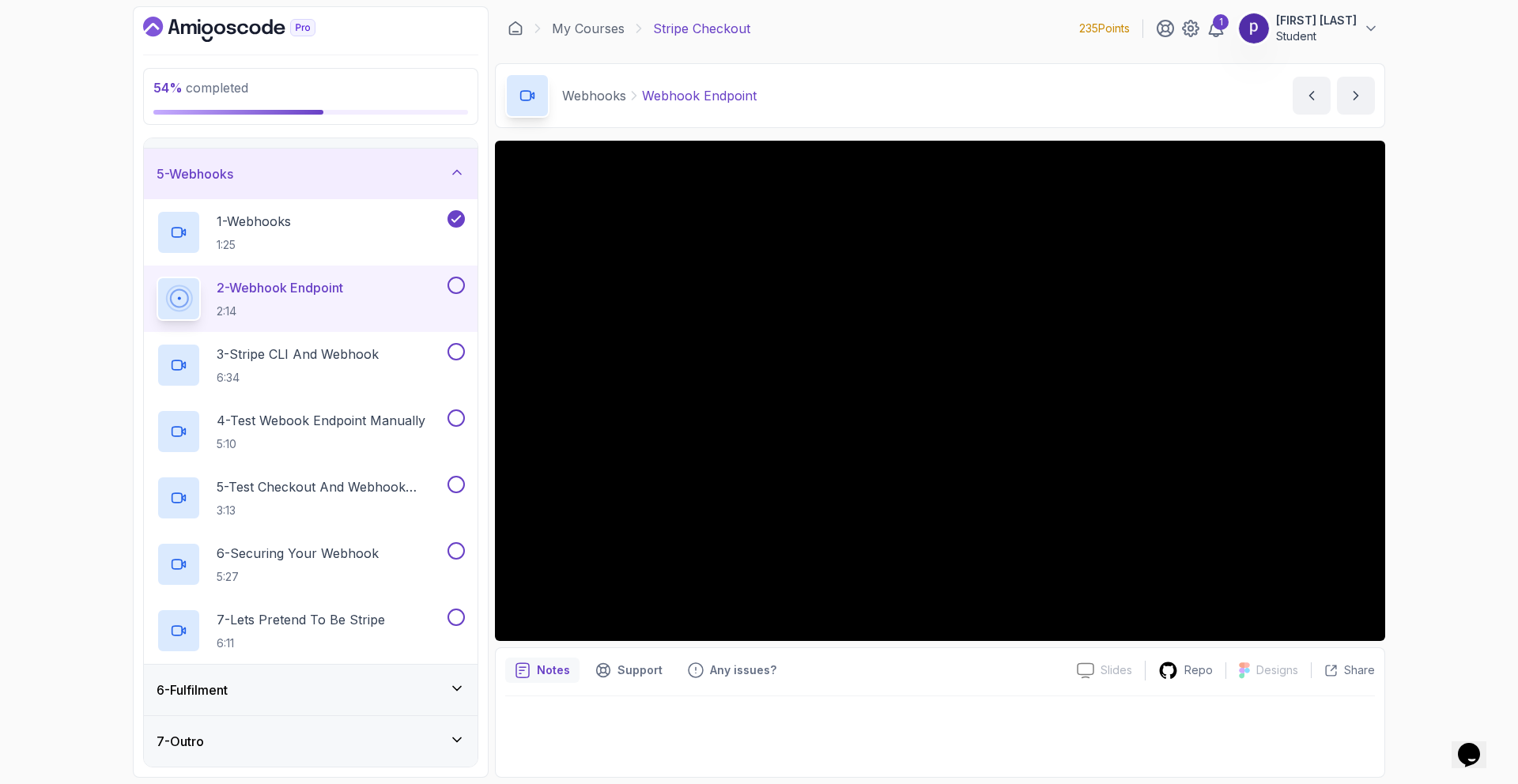 click on "6  -  Fulfilment" at bounding box center (311, 690) 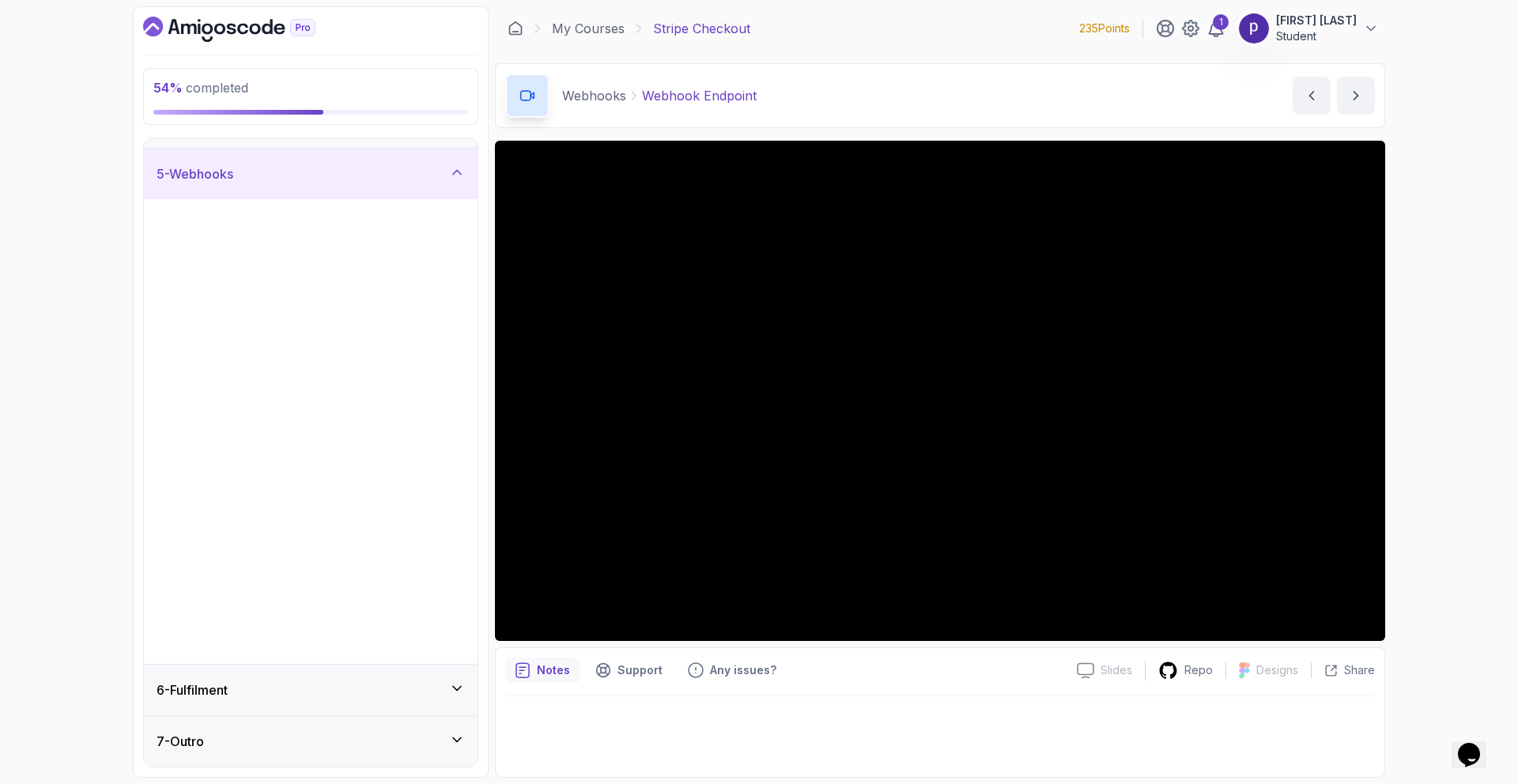 scroll, scrollTop: 0, scrollLeft: 0, axis: both 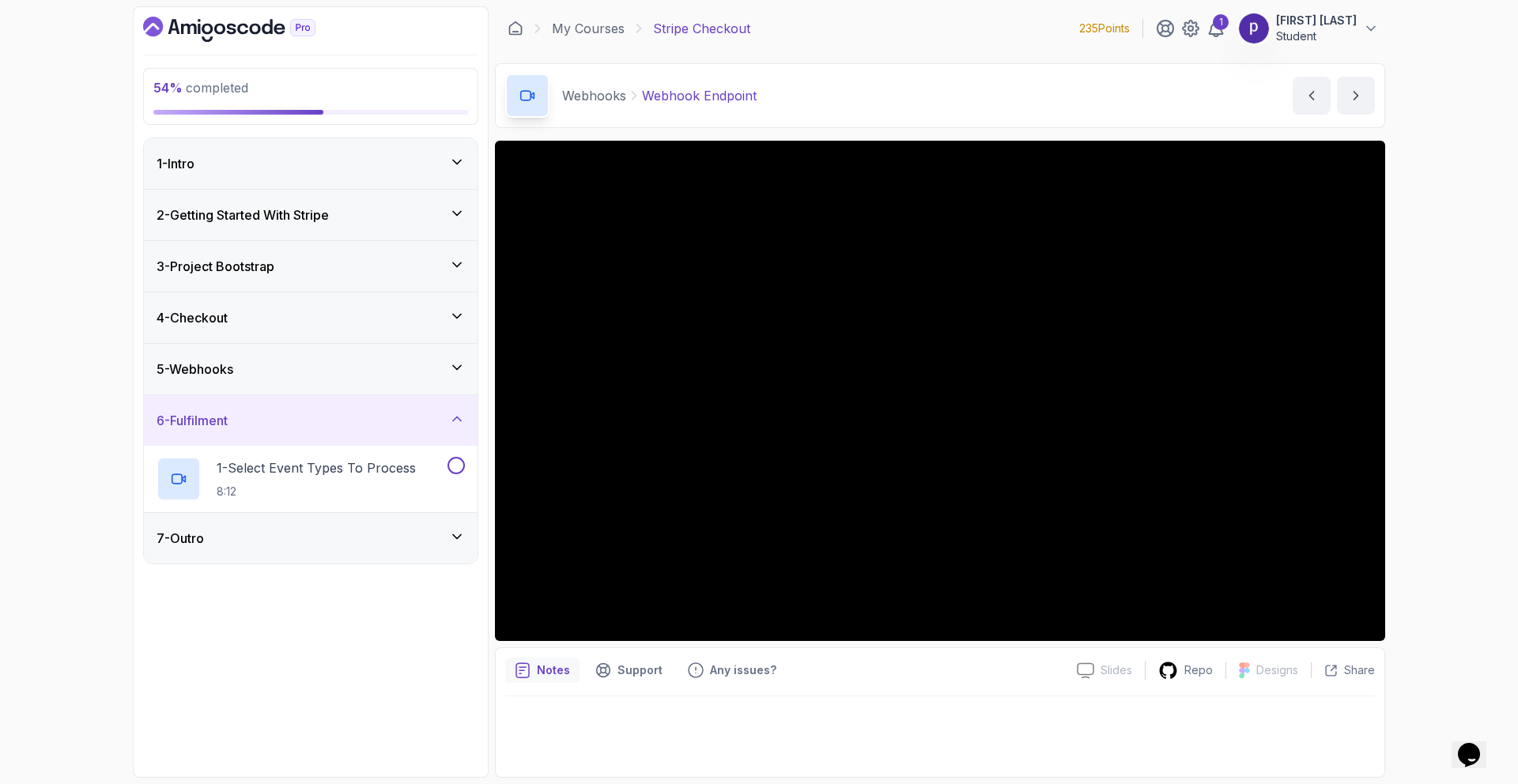click on "5  -  Webhooks" at bounding box center (311, 369) 